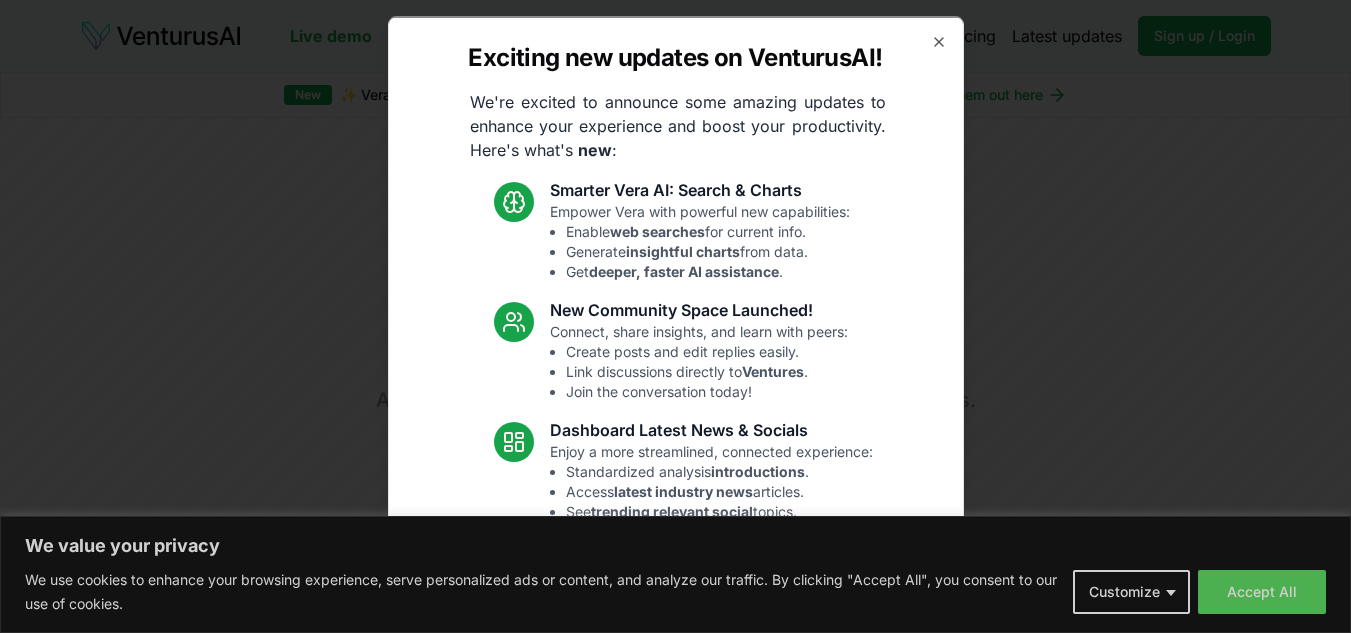 scroll, scrollTop: 0, scrollLeft: 0, axis: both 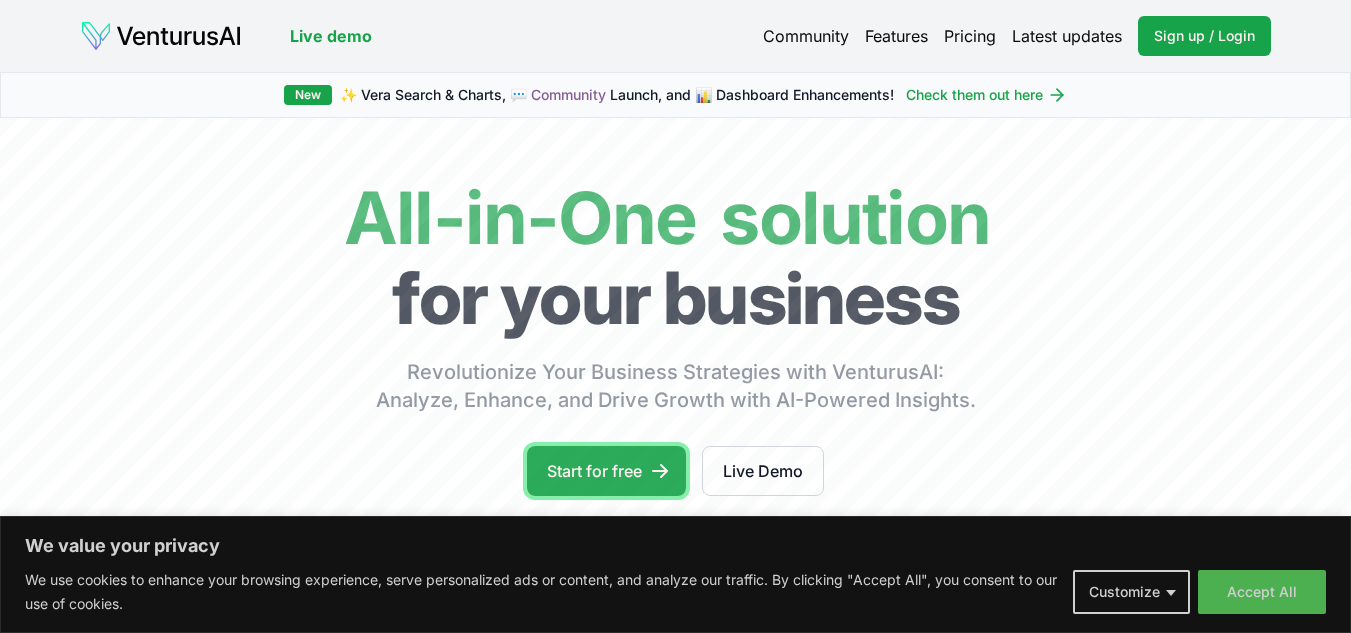 click on "Start for free" at bounding box center (606, 471) 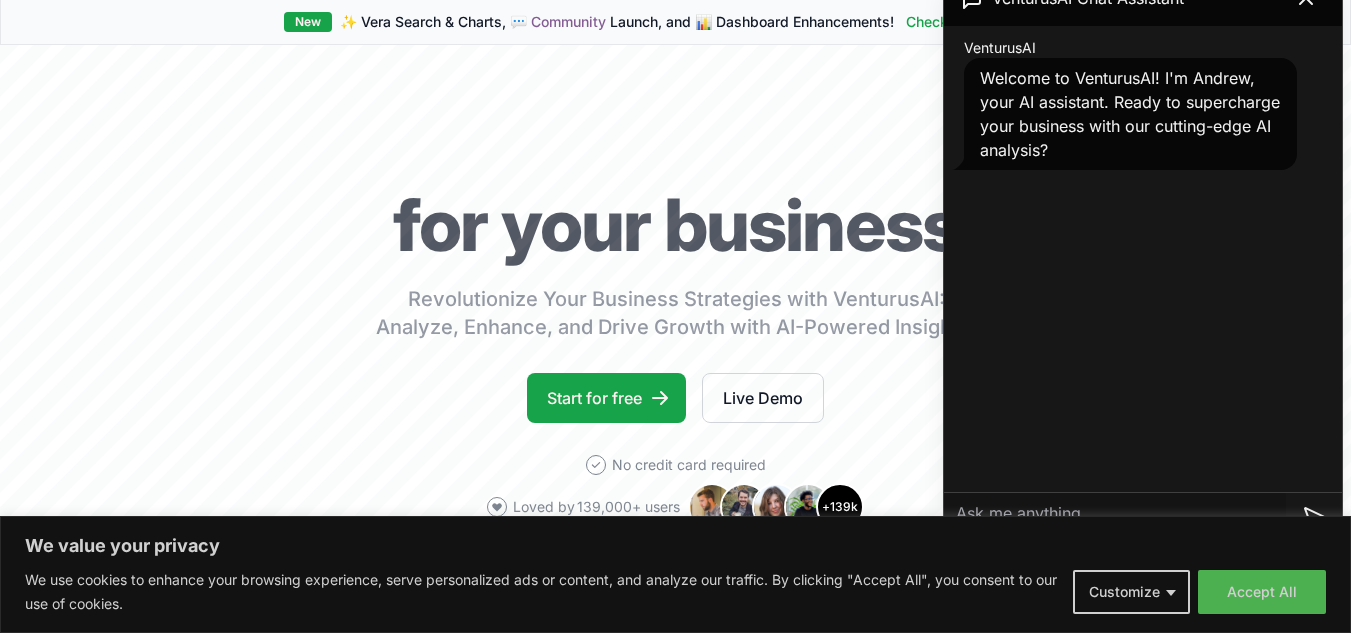 scroll, scrollTop: 200, scrollLeft: 0, axis: vertical 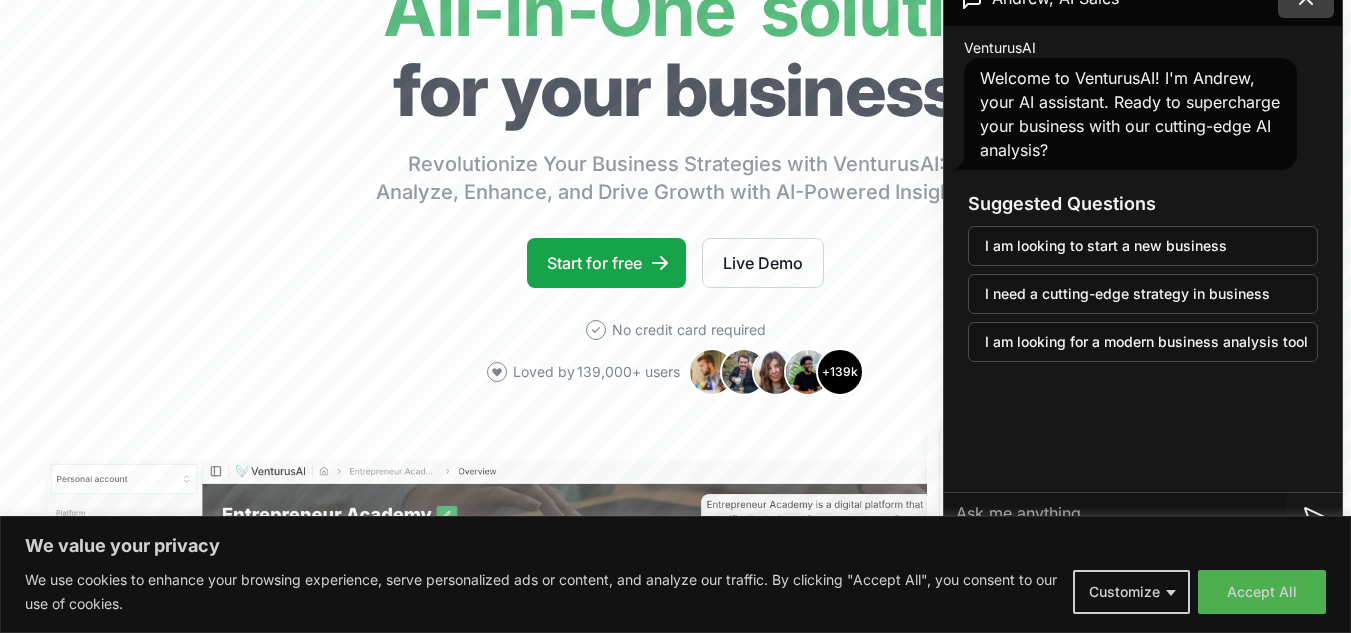 click at bounding box center (1306, -2) 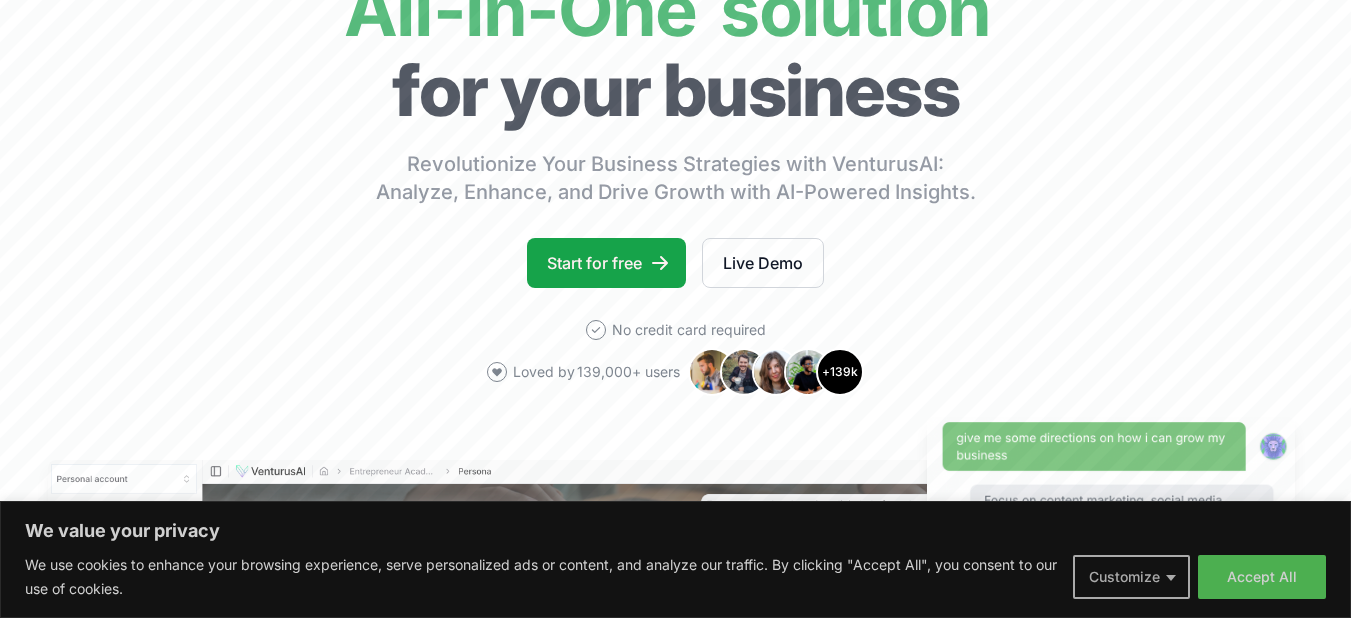 click on "Customize" at bounding box center [1131, 577] 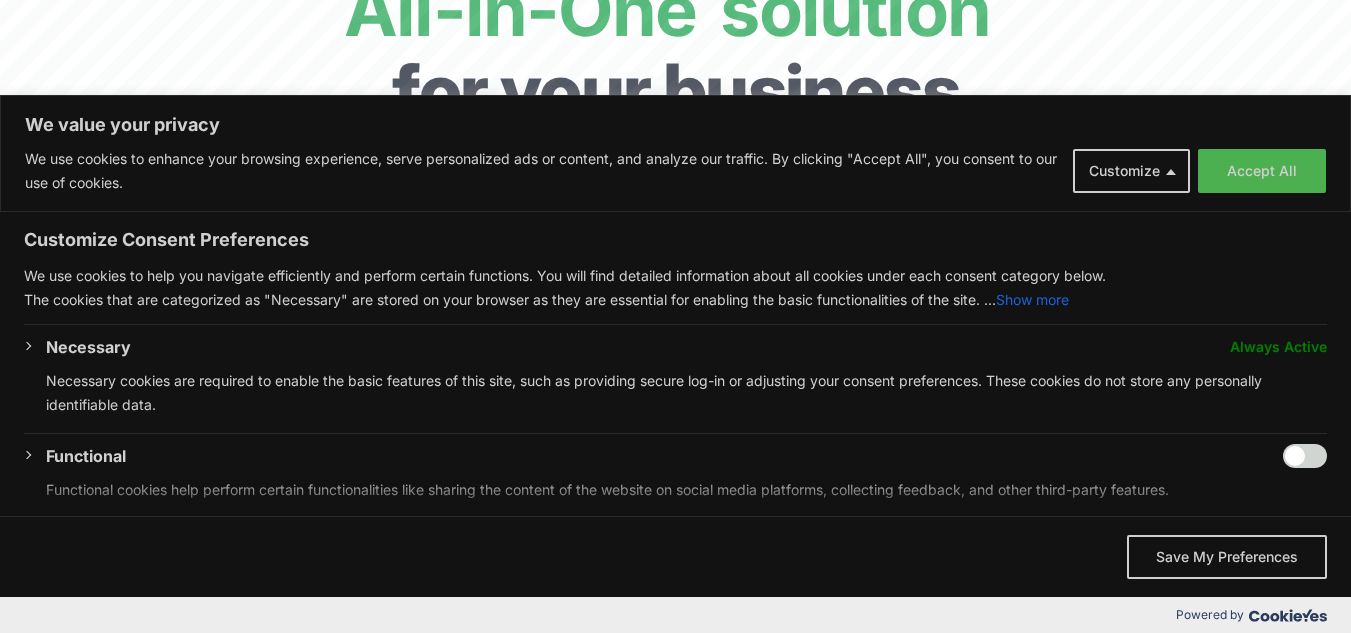 click at bounding box center [1305, 456] 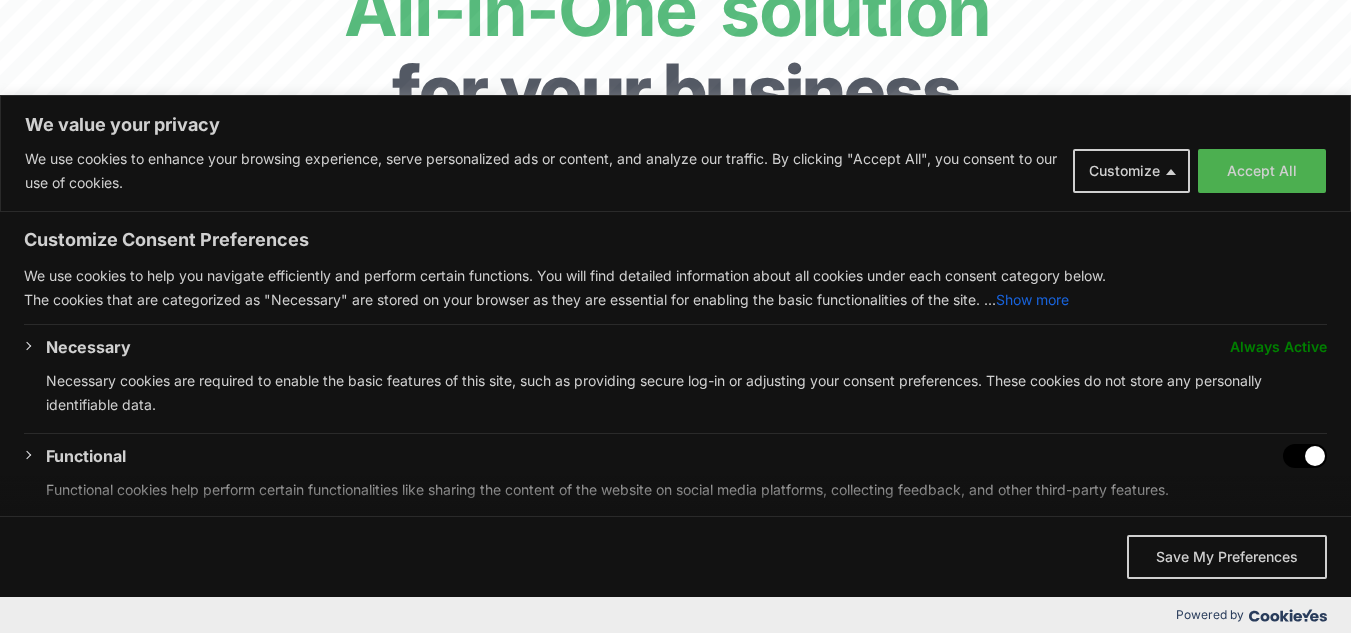 click at bounding box center [1305, 456] 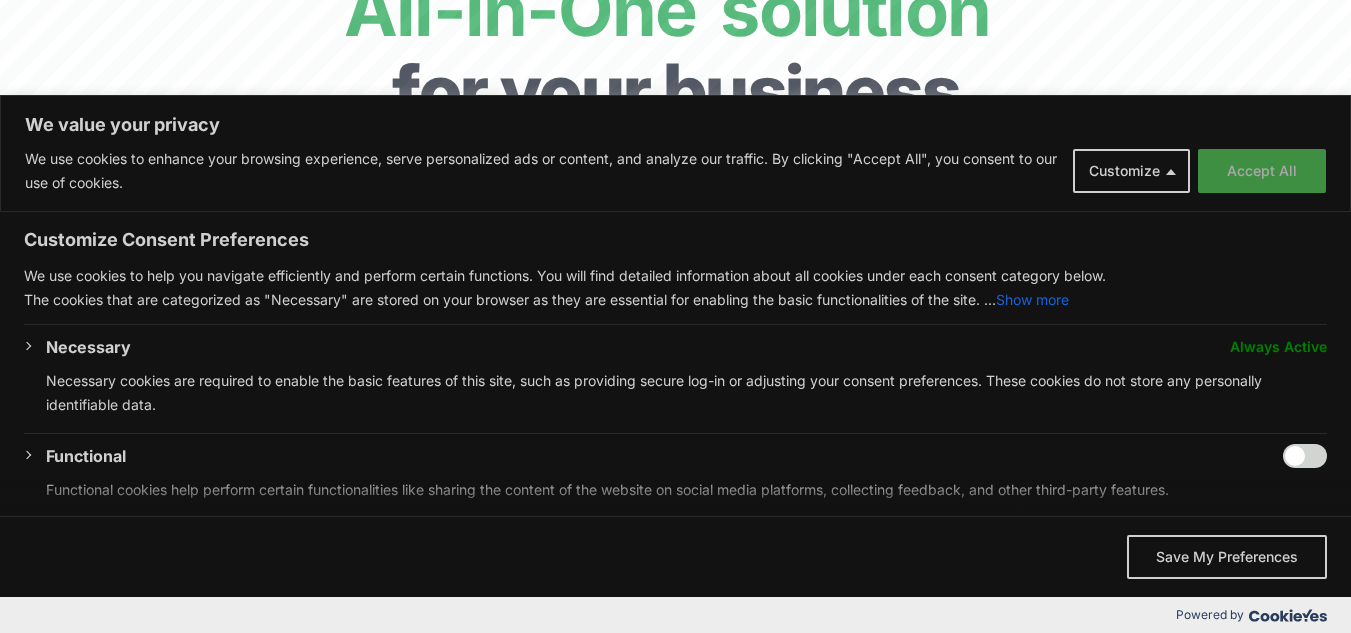 click on "Accept All" at bounding box center (1262, 171) 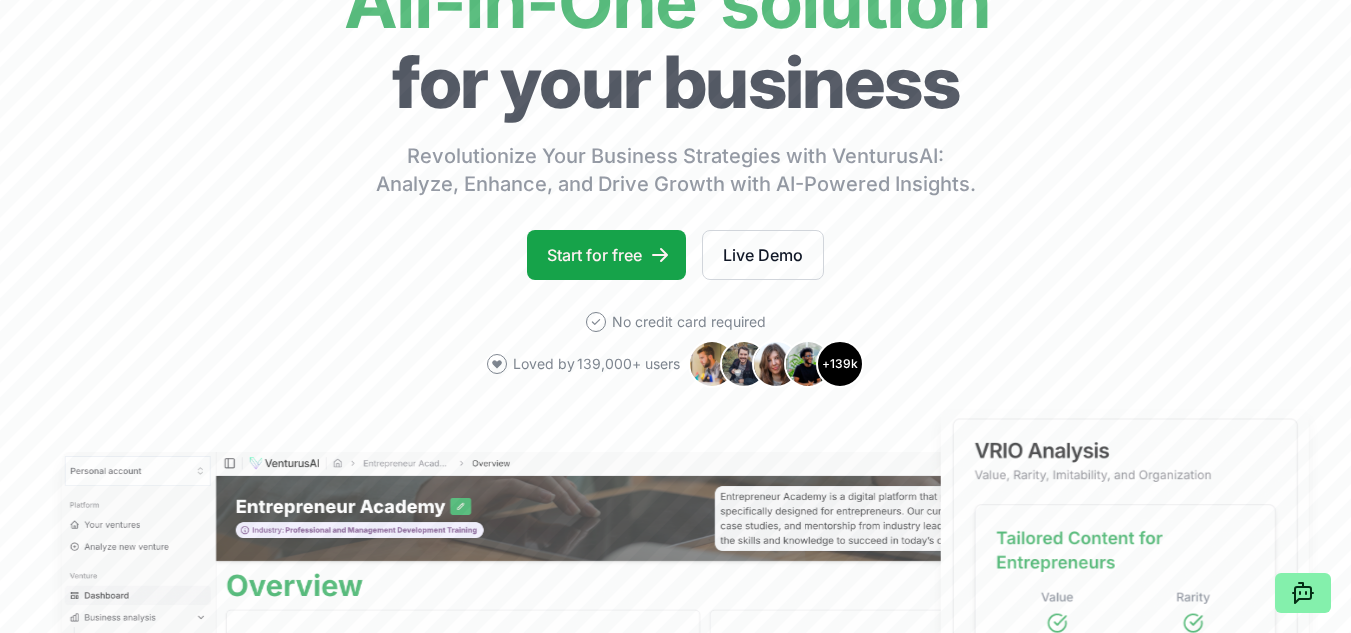scroll, scrollTop: 200, scrollLeft: 0, axis: vertical 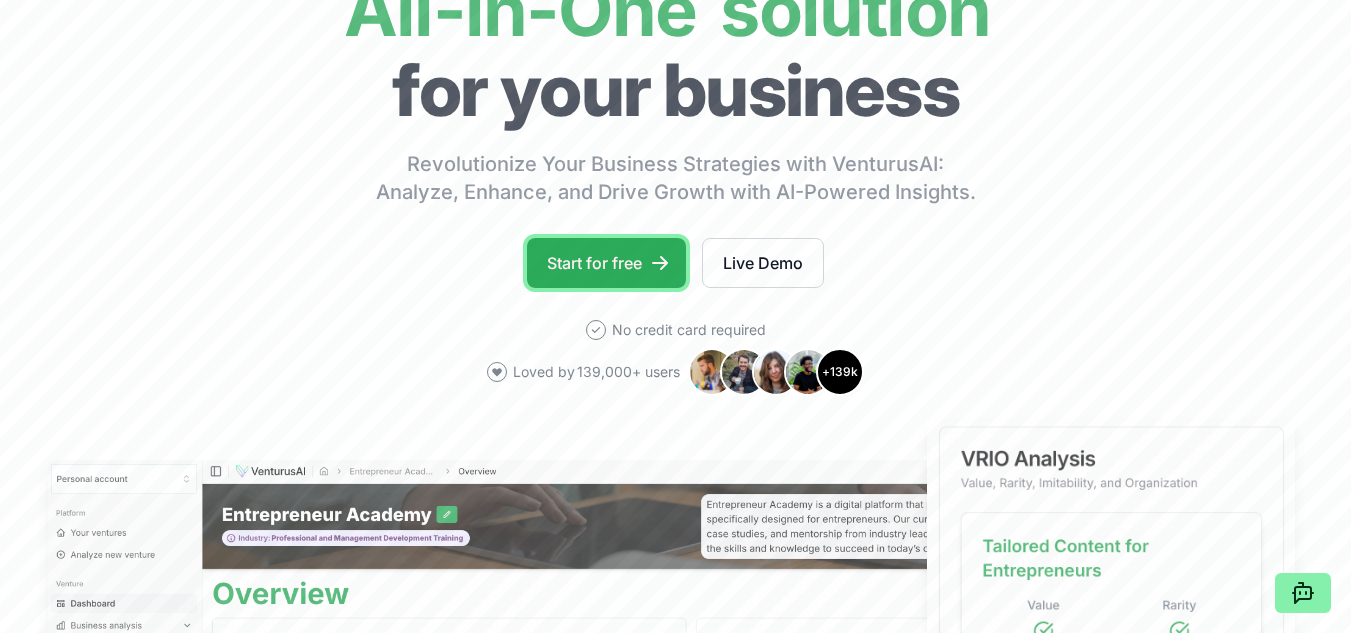 click on "Start for free" at bounding box center (606, 263) 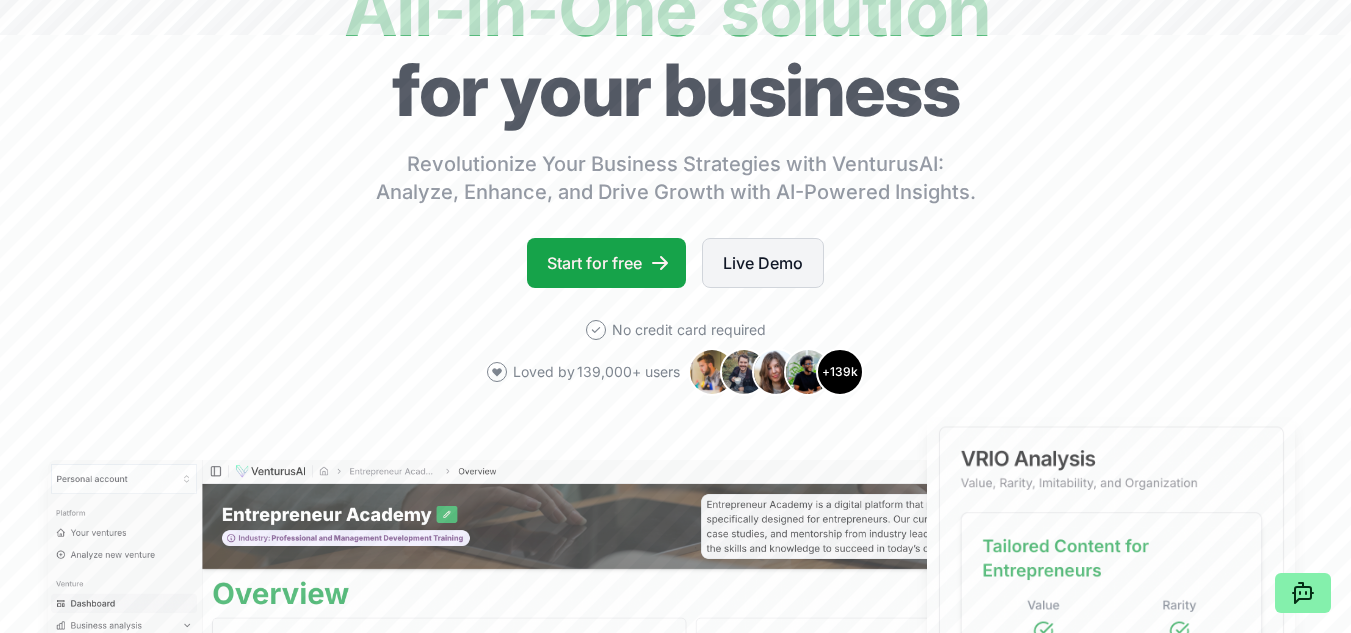scroll, scrollTop: 0, scrollLeft: 0, axis: both 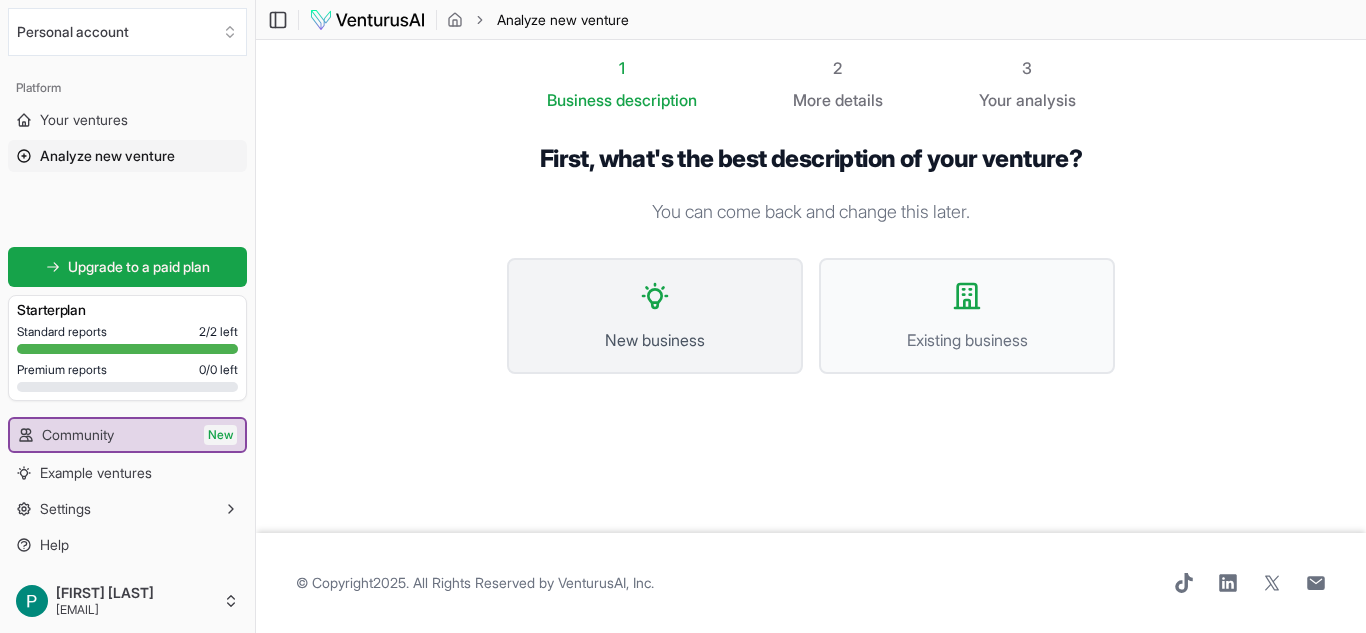 click on "New business" at bounding box center [655, 316] 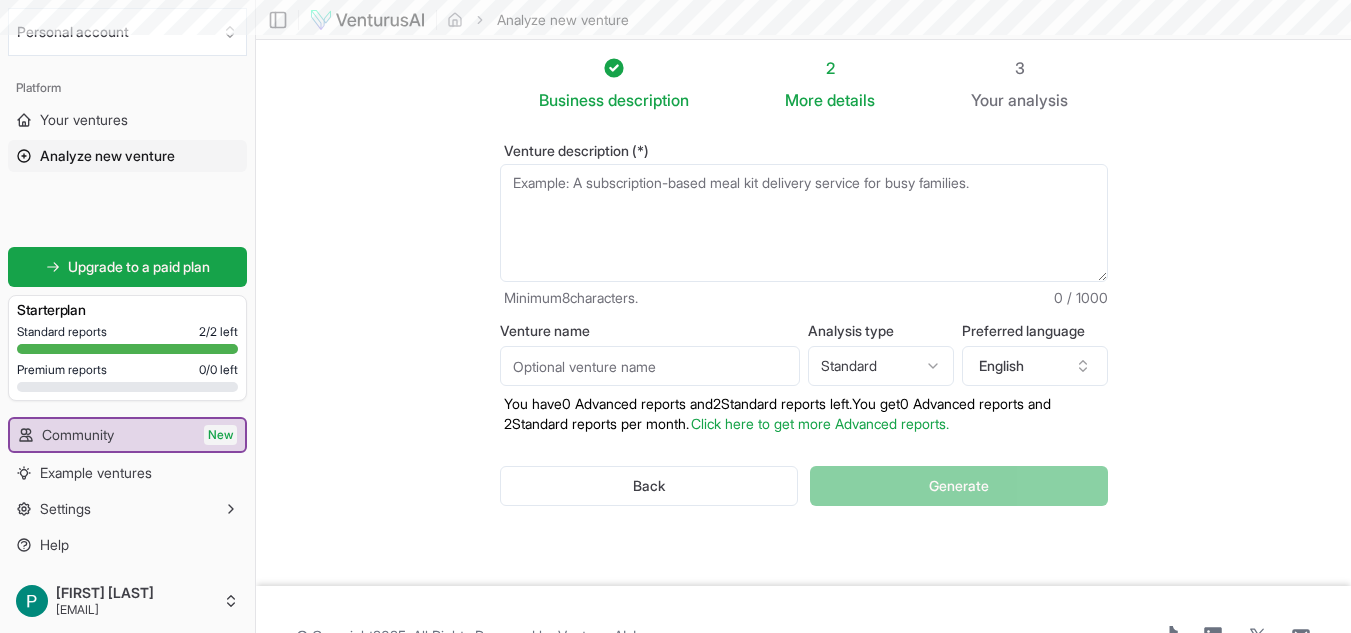 click on "Venture description (*)" at bounding box center (804, 223) 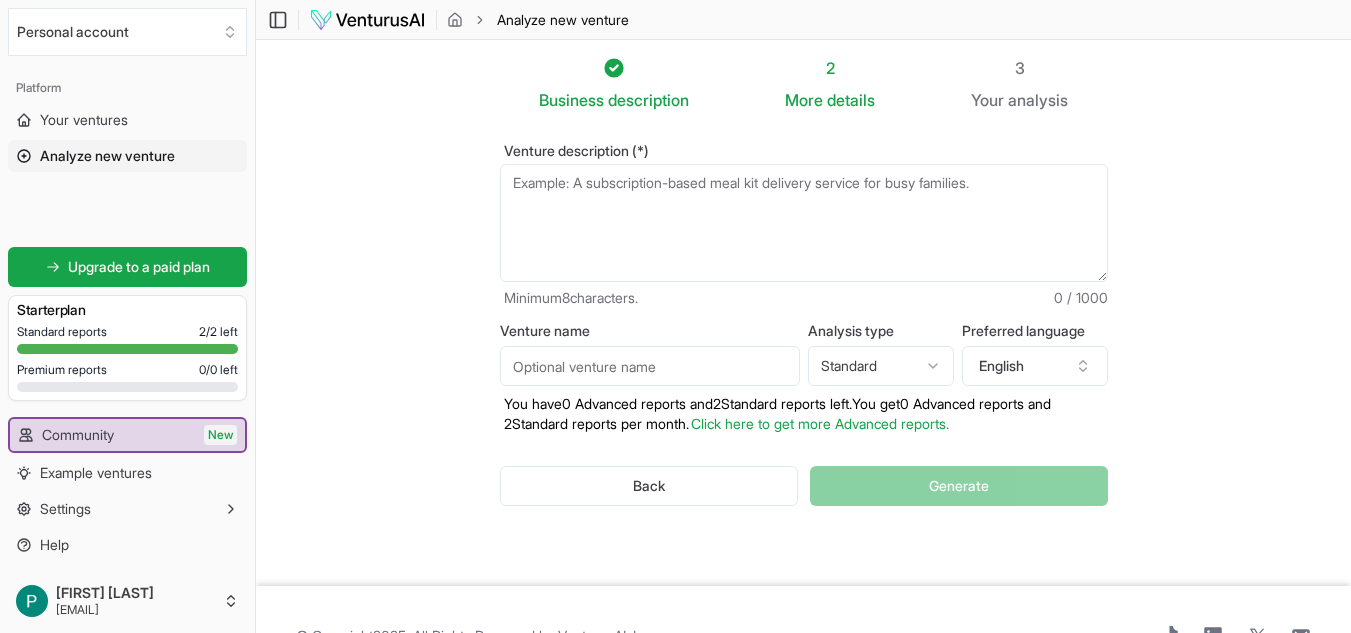 click on "Venture description (*)" at bounding box center (804, 223) 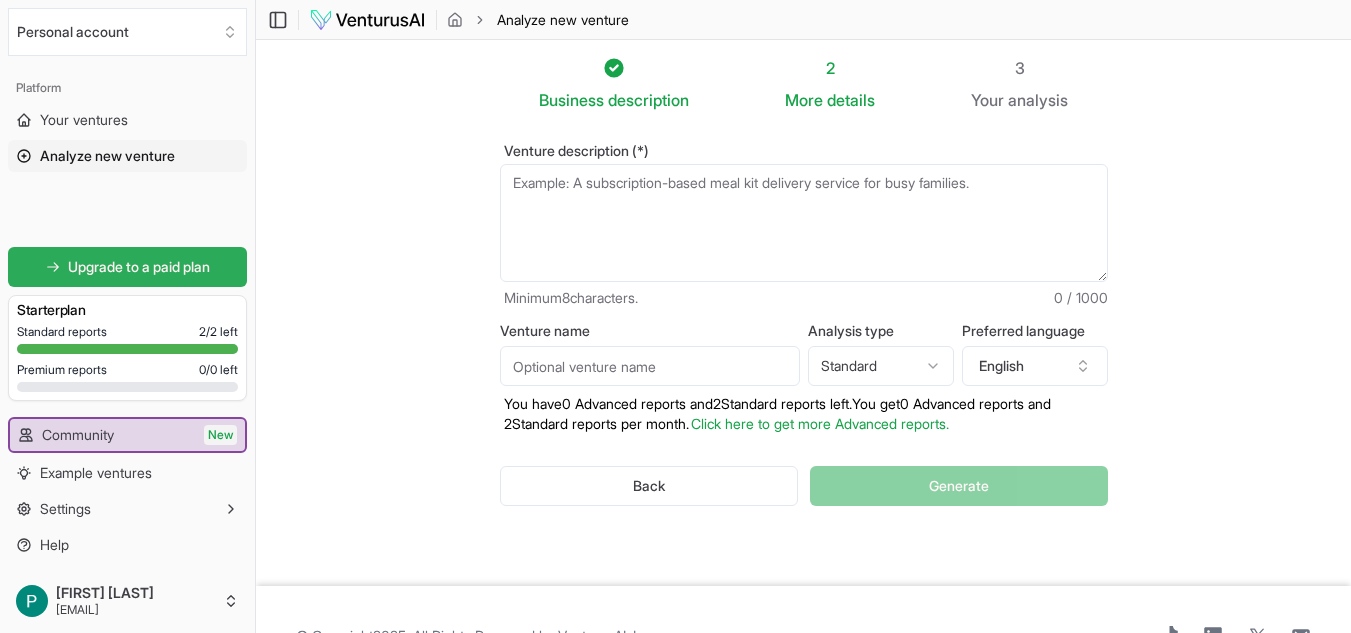 paste on "Crie um planejamento estratégico completo para um cliente do setor de suplementos (whey, creatina, barras proteicas etc.) com loja física em [CITY] e atuação também em [CITY]. No primeiro momento, o objetivo é fortalecer a marca localmente por meio de ações de branding e crescimento do perfil no Instagram, gerando autoridade e reconhecimento. Em seguida, iniciaremos o processo de vendas via WhatsApp, utilizando anúncios no Meta Ads para captar interessados e direcioná-los para atendimento personalizado. Também desejo criar campanhas para a loja física com foco em presença de marca e promoções. Inclua sugestões de ações inovadoras e validadas no mercado fitness, tanto para o ambiente online quanto físico, que possam gerar engajamento, visibilidade e, posteriormente, conversão em vendas." 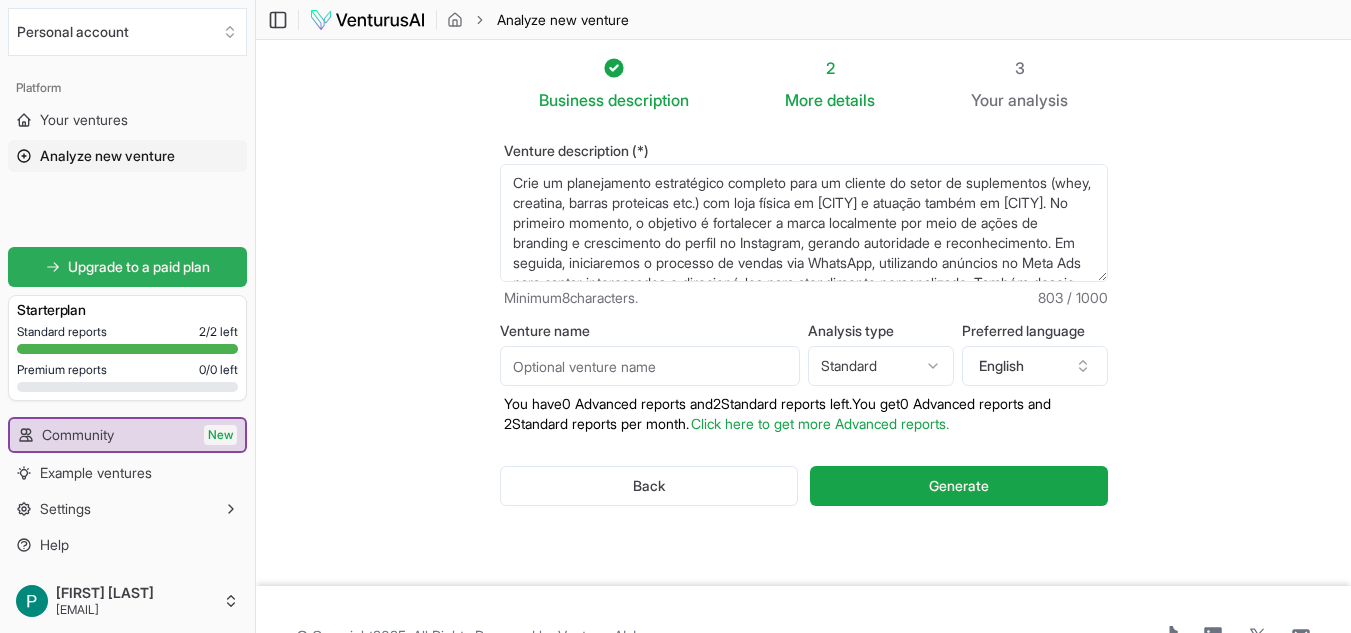 scroll, scrollTop: 110, scrollLeft: 0, axis: vertical 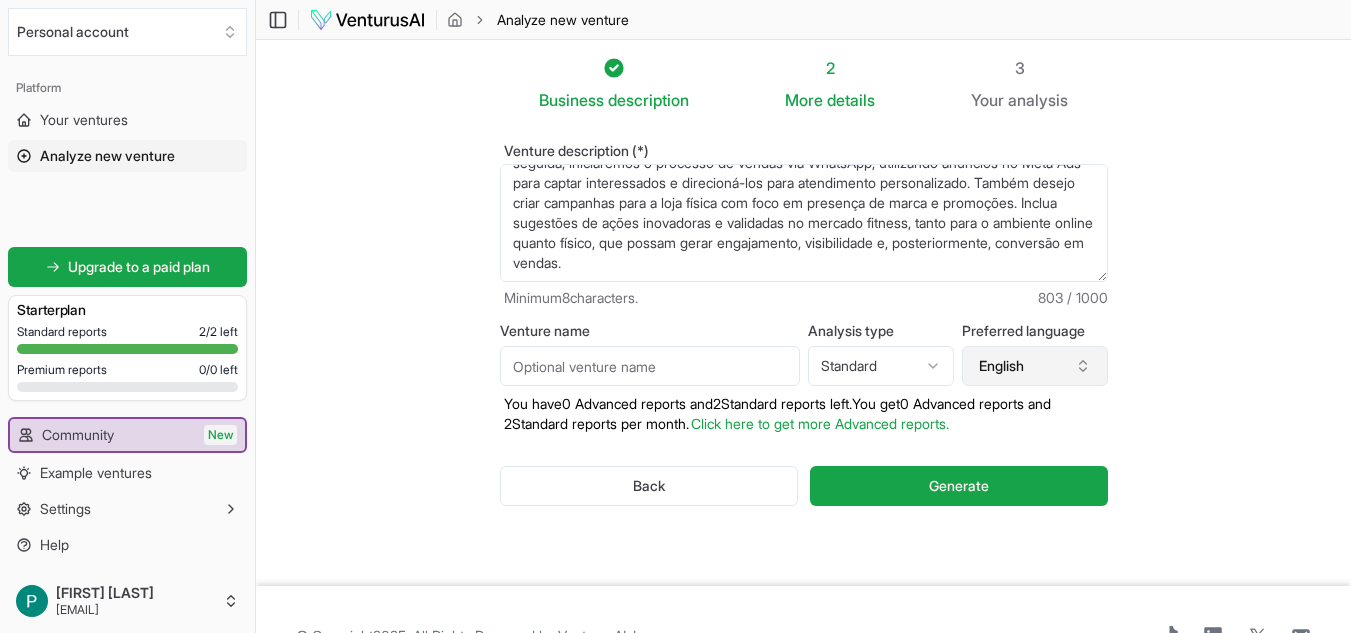 type on "Crie um planejamento estratégico completo para um cliente do setor de suplementos (whey, creatina, barras proteicas etc.) com loja física em [CITY] e atuação também em [CITY]. No primeiro momento, o objetivo é fortalecer a marca localmente por meio de ações de branding e crescimento do perfil no Instagram, gerando autoridade e reconhecimento. Em seguida, iniciaremos o processo de vendas via WhatsApp, utilizando anúncios no Meta Ads para captar interessados e direcioná-los para atendimento personalizado. Também desejo criar campanhas para a loja física com foco em presença de marca e promoções. Inclua sugestões de ações inovadoras e validadas no mercado fitness, tanto para o ambiente online quanto físico, que possam gerar engajamento, visibilidade e, posteriormente, conversão em vendas." 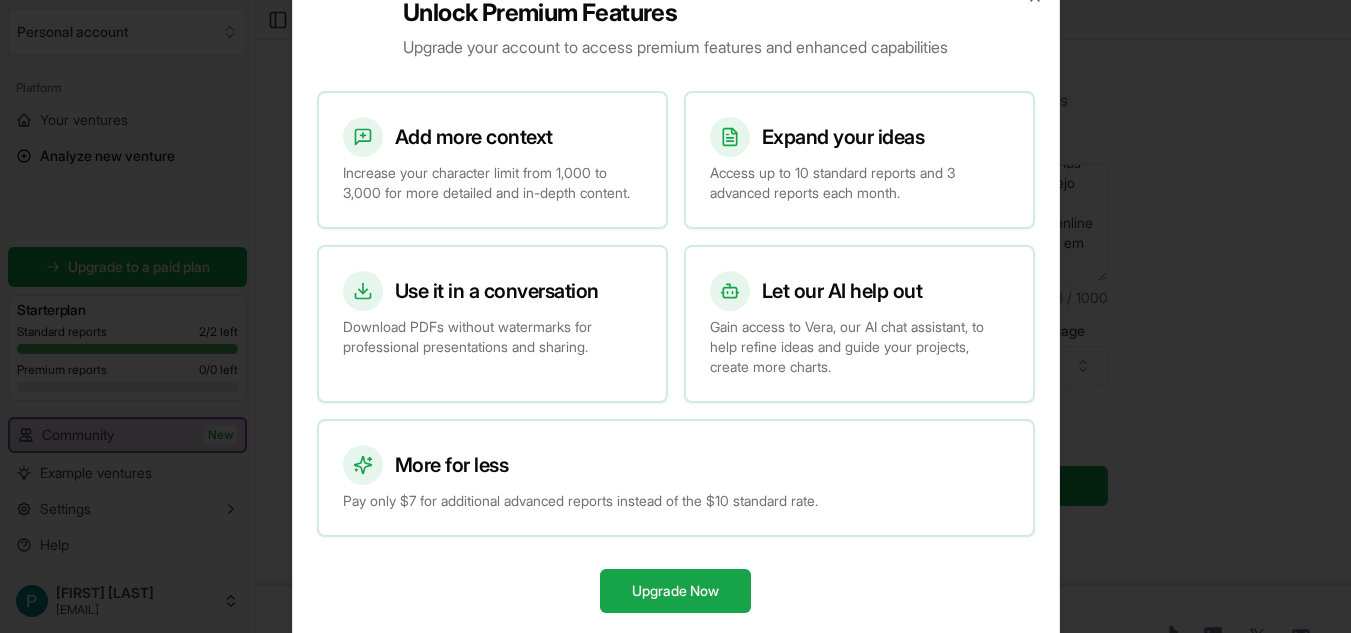 click at bounding box center (675, 316) 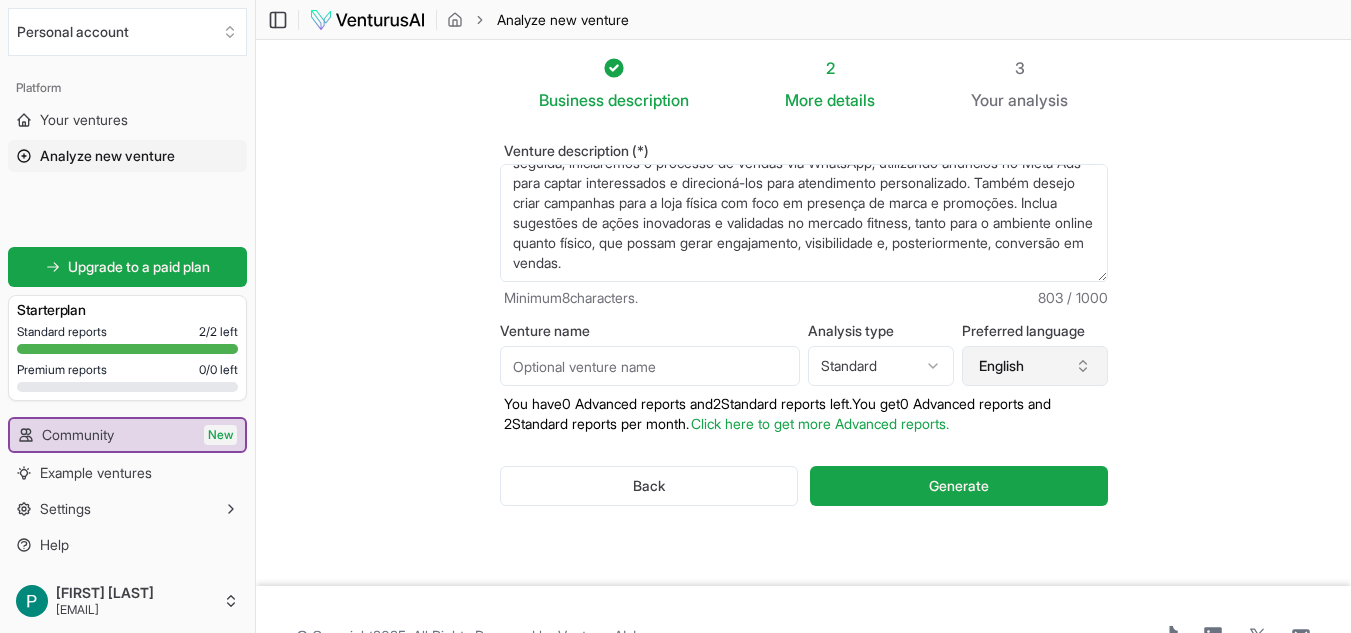 click on "English" at bounding box center [1035, 366] 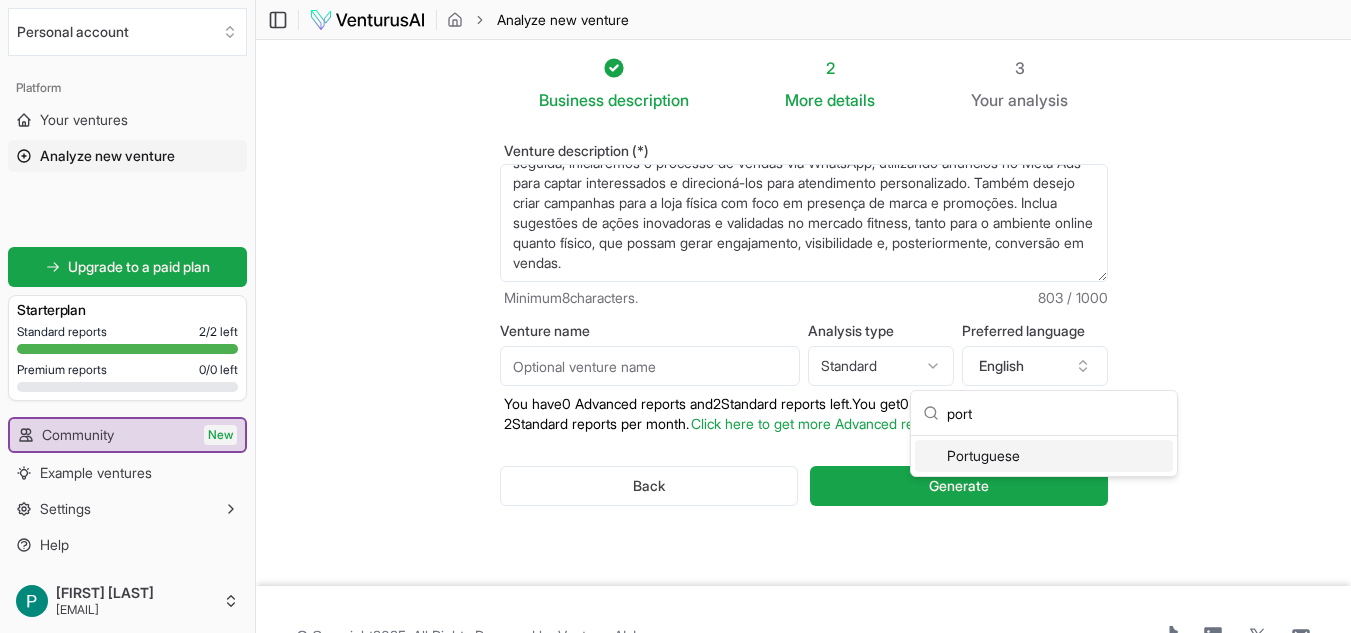 type on "port" 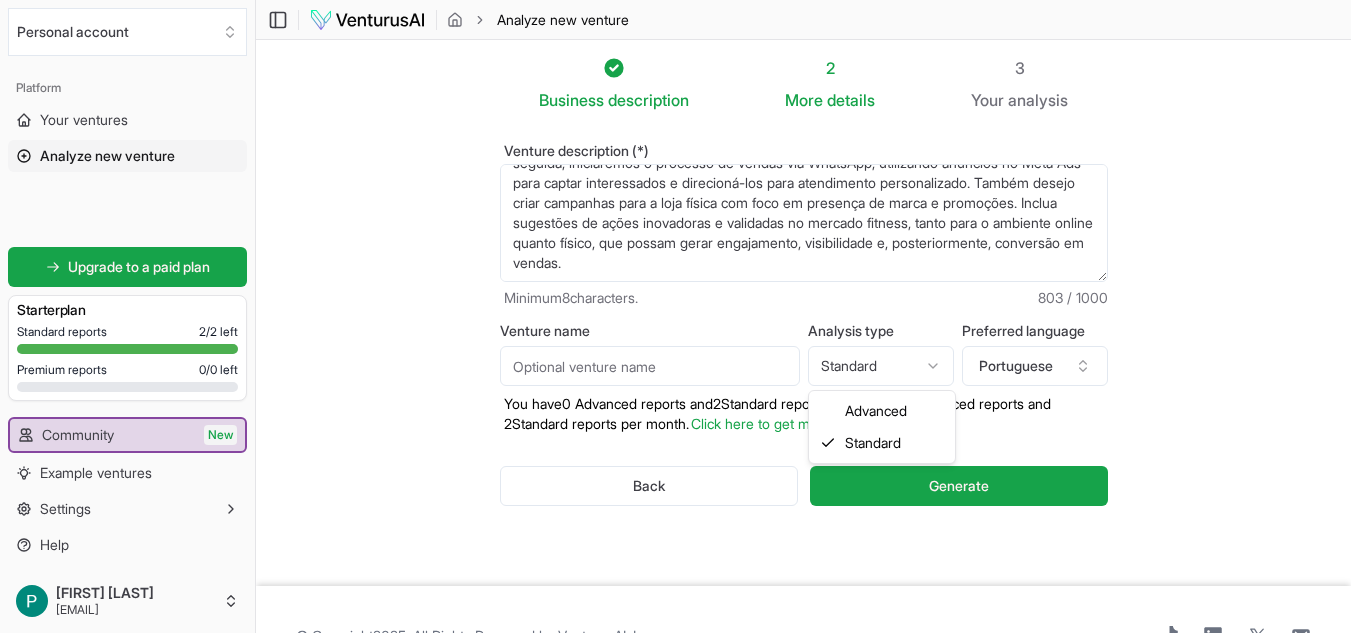 click on "We value your privacy We use cookies to enhance your browsing experience, serve personalized ads or content, and analyze our traffic. By clicking "Accept All", you consent to our use of cookies. Customize    Accept All Customize Consent Preferences   We use cookies to help you navigate efficiently and perform certain functions. You will find detailed information about all cookies under each consent category below. The cookies that are categorized as "Necessary" are stored on your browser as they are essential for enabling the basic functionalities of the site. ...  Show more Necessary Always Active Necessary cookies are required to enable the basic features of this site, such as providing secure log-in or adjusting your consent preferences. These cookies do not store any personally identifiable data. Cookie cookieyes-consent Duration 1 year Description Cookie __cf_bm Duration 1 hour Description This cookie, set by Cloudflare, is used to support Cloudflare Bot Management.  Cookie _cfuvid Duration session lidc" at bounding box center (675, 316) 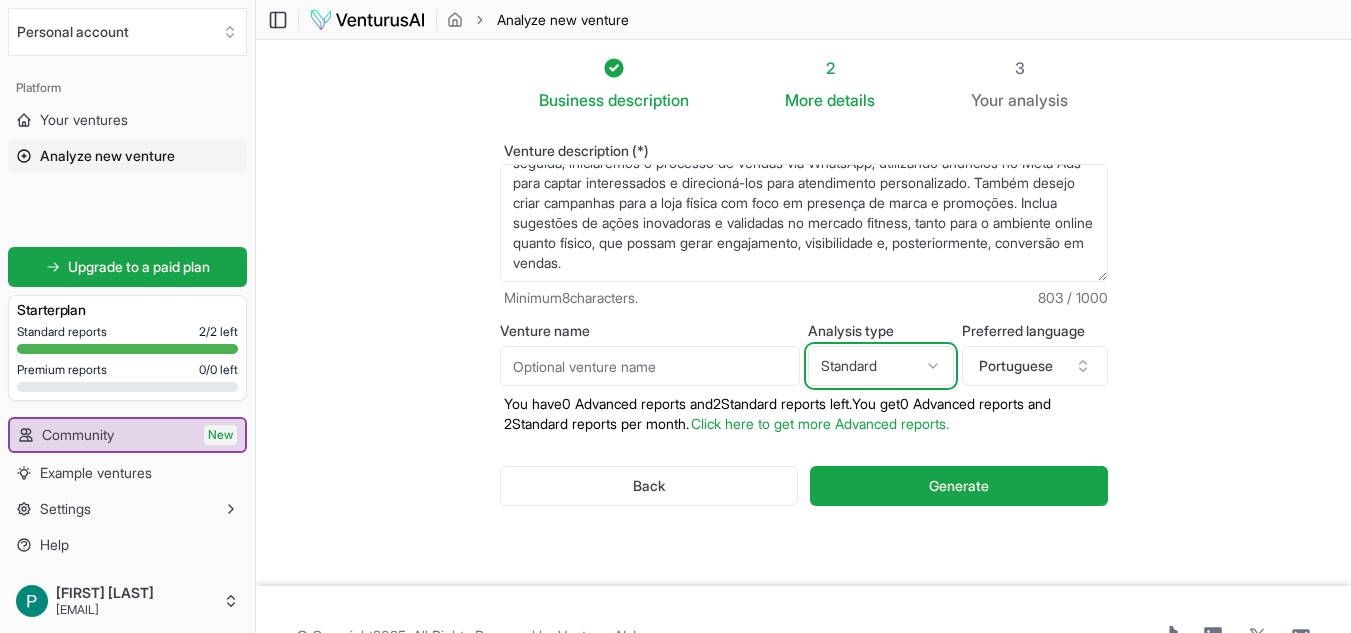 click on "We value your privacy We use cookies to enhance your browsing experience, serve personalized ads or content, and analyze our traffic. By clicking "Accept All", you consent to our use of cookies. Customize    Accept All Customize Consent Preferences   We use cookies to help you navigate efficiently and perform certain functions. You will find detailed information about all cookies under each consent category below. The cookies that are categorized as "Necessary" are stored on your browser as they are essential for enabling the basic functionalities of the site. ...  Show more Necessary Always Active Necessary cookies are required to enable the basic features of this site, such as providing secure log-in or adjusting your consent preferences. These cookies do not store any personally identifiable data. Cookie cookieyes-consent Duration 1 year Description Cookie __cf_bm Duration 1 hour Description This cookie, set by Cloudflare, is used to support Cloudflare Bot Management.  Cookie _cfuvid Duration session lidc" at bounding box center [675, 316] 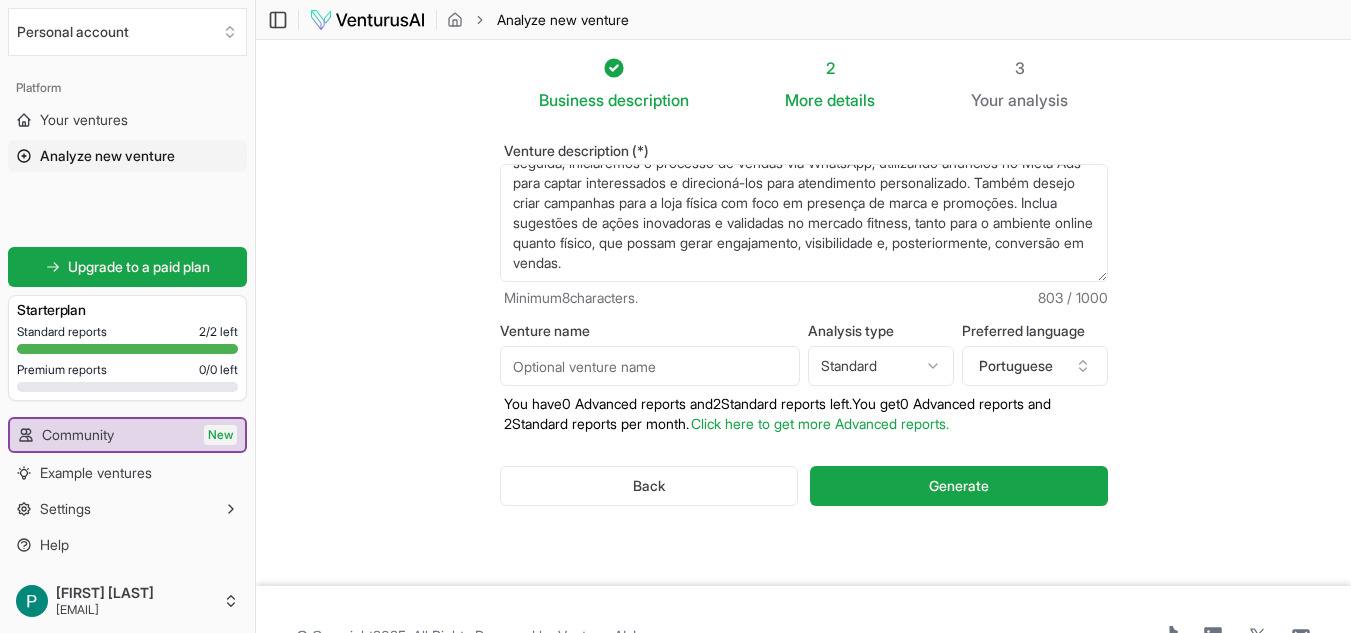 click on "We value your privacy We use cookies to enhance your browsing experience, serve personalized ads or content, and analyze our traffic. By clicking "Accept All", you consent to our use of cookies. Customize    Accept All Customize Consent Preferences   We use cookies to help you navigate efficiently and perform certain functions. You will find detailed information about all cookies under each consent category below. The cookies that are categorized as "Necessary" are stored on your browser as they are essential for enabling the basic functionalities of the site. ...  Show more Necessary Always Active Necessary cookies are required to enable the basic features of this site, such as providing secure log-in or adjusting your consent preferences. These cookies do not store any personally identifiable data. Cookie cookieyes-consent Duration 1 year Description Cookie __cf_bm Duration 1 hour Description This cookie, set by Cloudflare, is used to support Cloudflare Bot Management.  Cookie _cfuvid Duration session lidc" at bounding box center [675, 316] 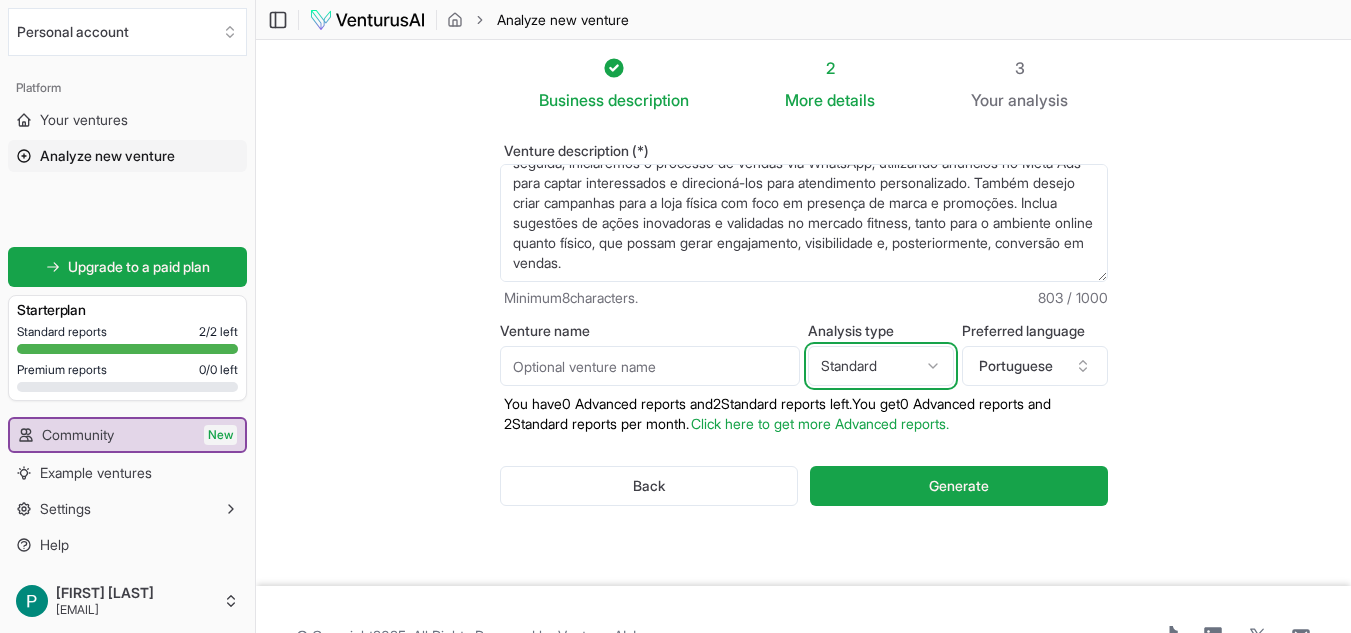 click on "We value your privacy We use cookies to enhance your browsing experience, serve personalized ads or content, and analyze our traffic. By clicking "Accept All", you consent to our use of cookies. Customize    Accept All Customize Consent Preferences   We use cookies to help you navigate efficiently and perform certain functions. You will find detailed information about all cookies under each consent category below. The cookies that are categorized as "Necessary" are stored on your browser as they are essential for enabling the basic functionalities of the site. ...  Show more Necessary Always Active Necessary cookies are required to enable the basic features of this site, such as providing secure log-in or adjusting your consent preferences. These cookies do not store any personally identifiable data. Cookie cookieyes-consent Duration 1 year Description Cookie __cf_bm Duration 1 hour Description This cookie, set by Cloudflare, is used to support Cloudflare Bot Management.  Cookie _cfuvid Duration session lidc" at bounding box center [675, 316] 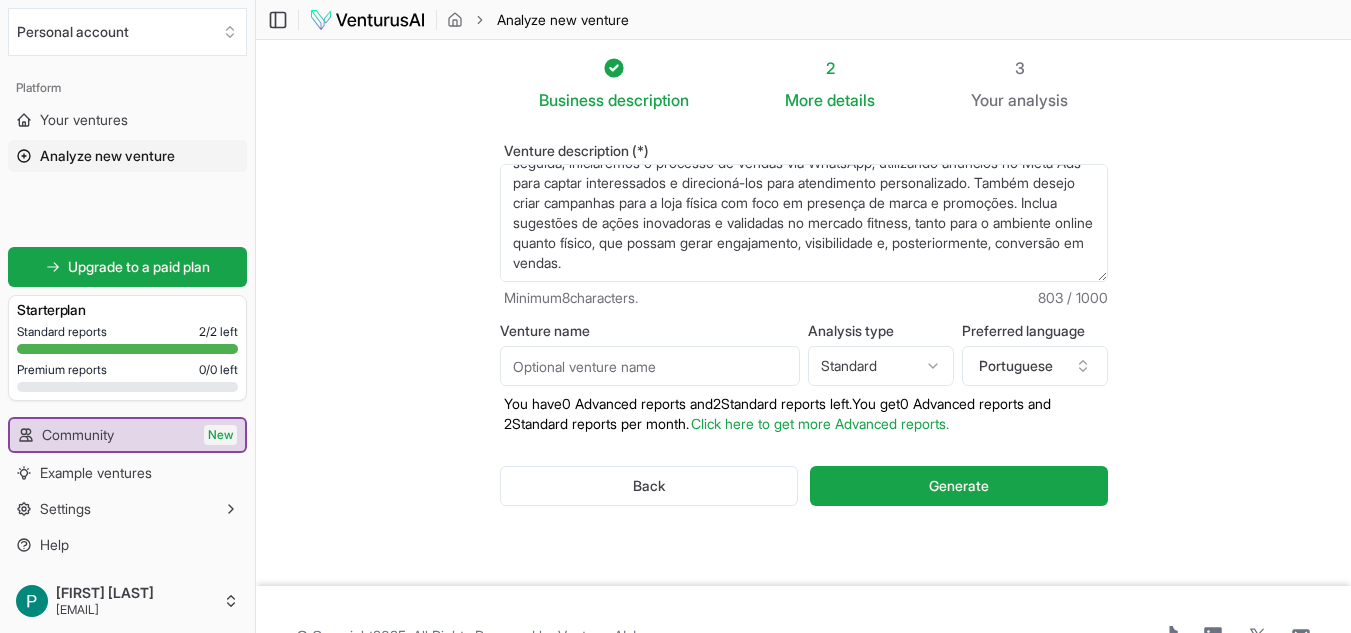 click on "Venture name" at bounding box center [650, 366] 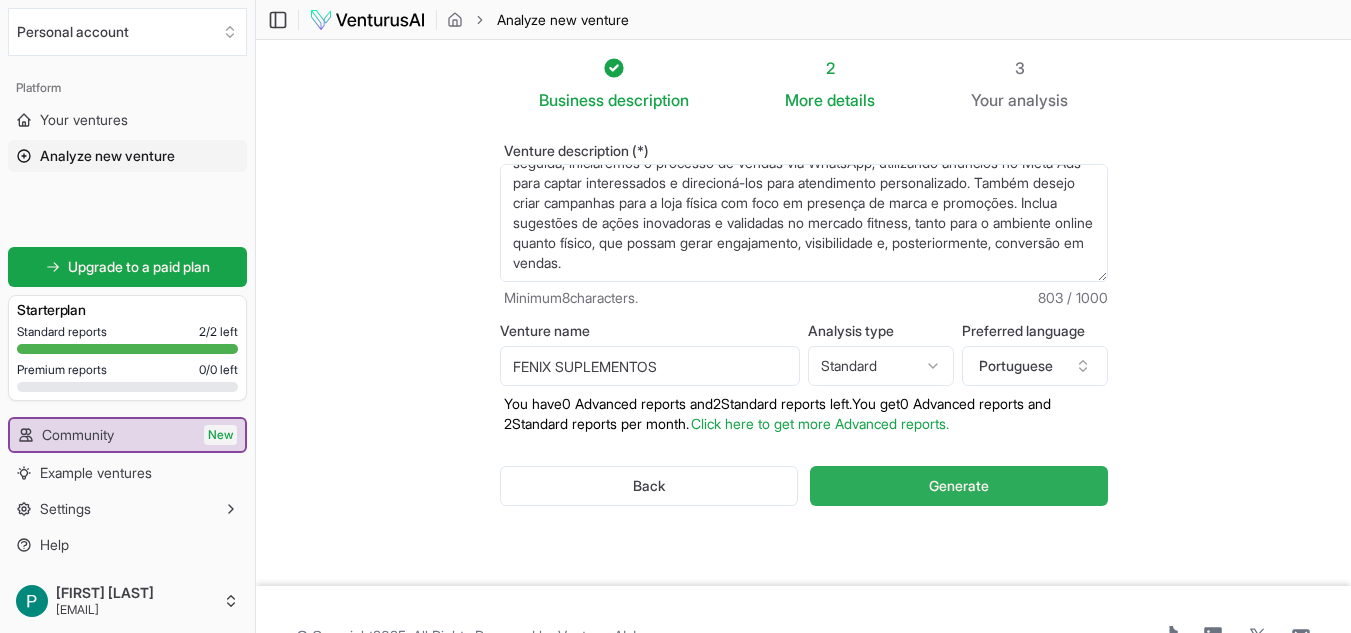 type on "FENIX SUPLEMENTOS" 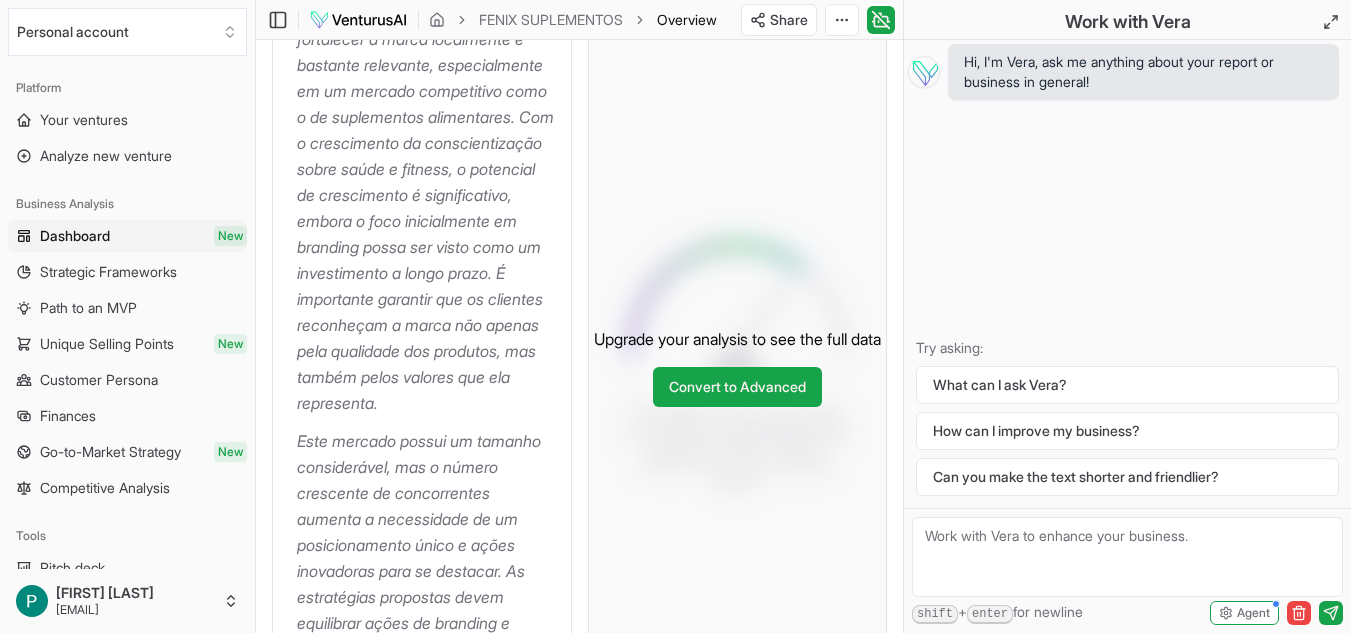 scroll, scrollTop: 100, scrollLeft: 0, axis: vertical 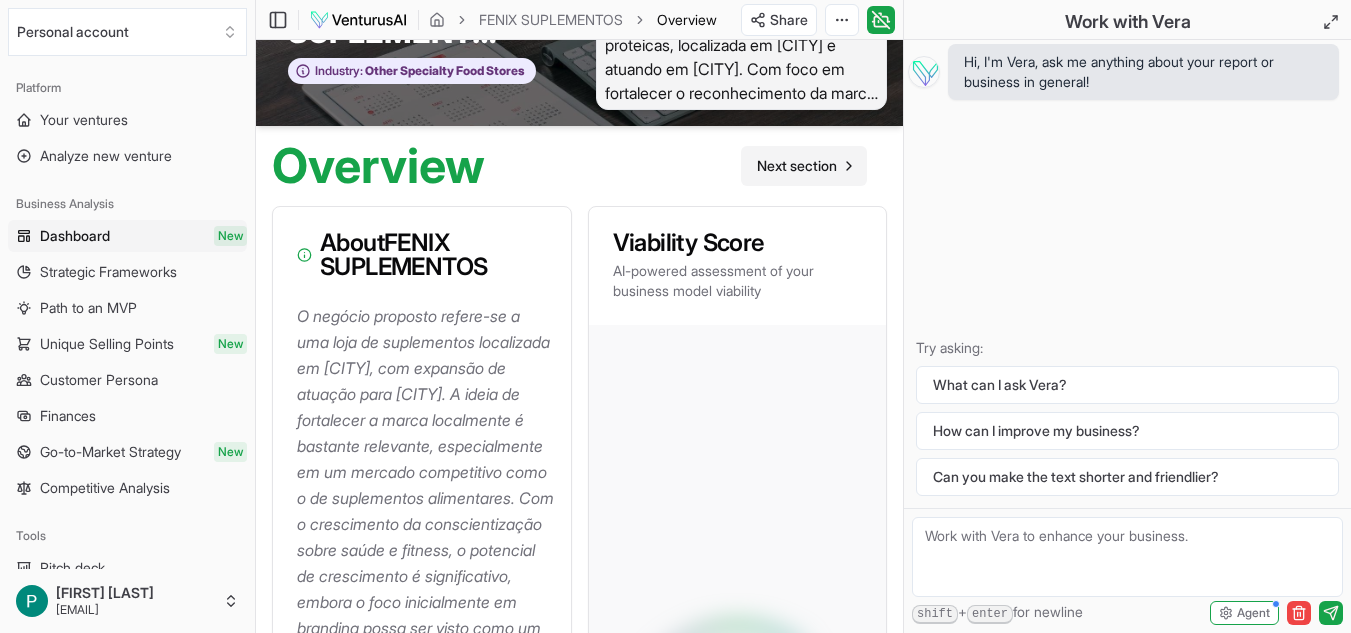 click on "Next section" at bounding box center [797, 166] 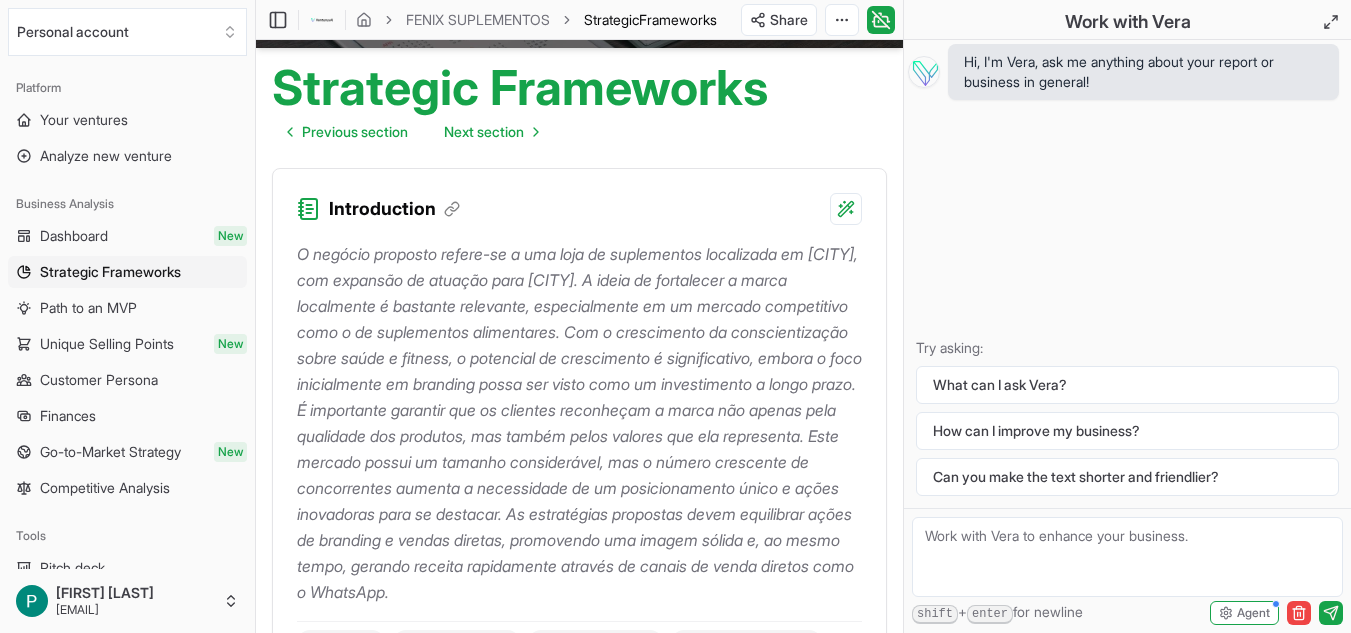 scroll, scrollTop: 0, scrollLeft: 0, axis: both 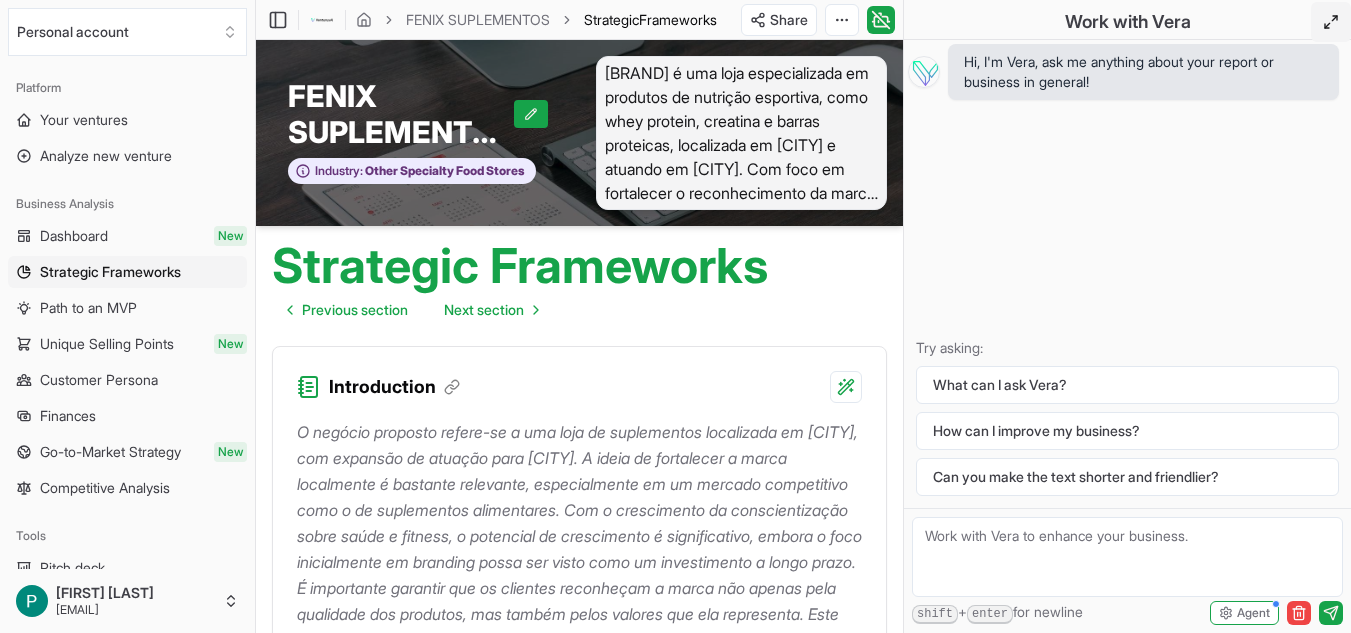 click at bounding box center (1331, 22) 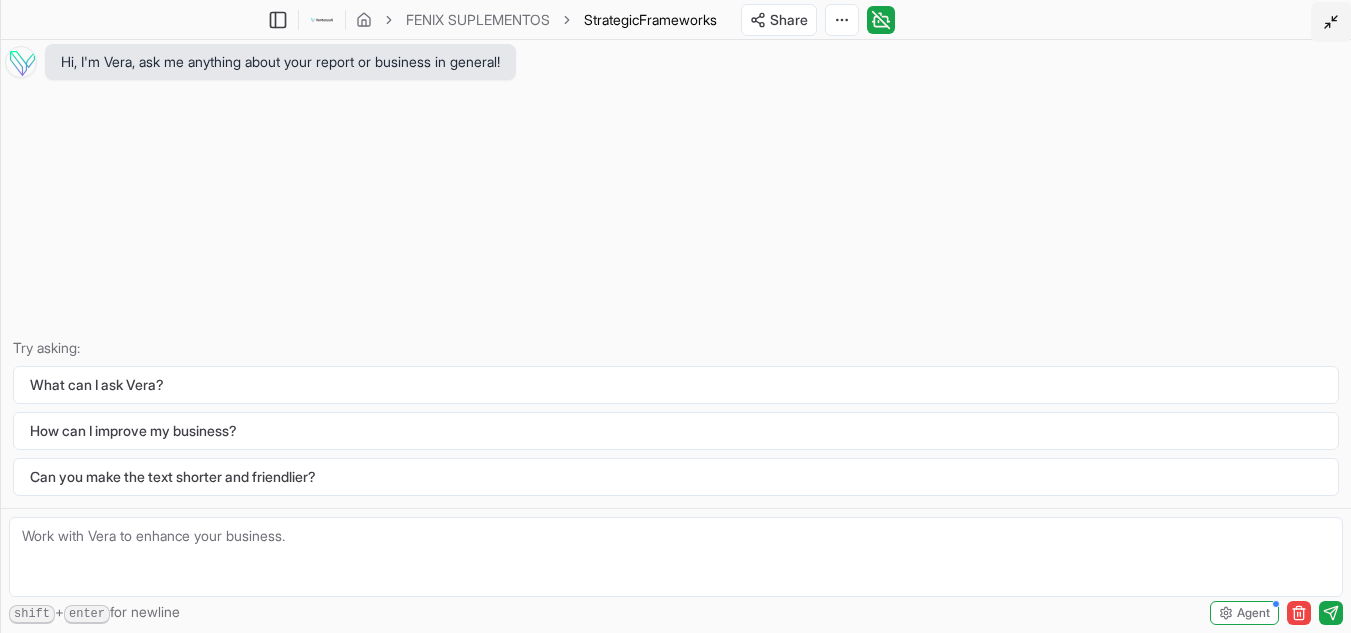 click at bounding box center (1331, 22) 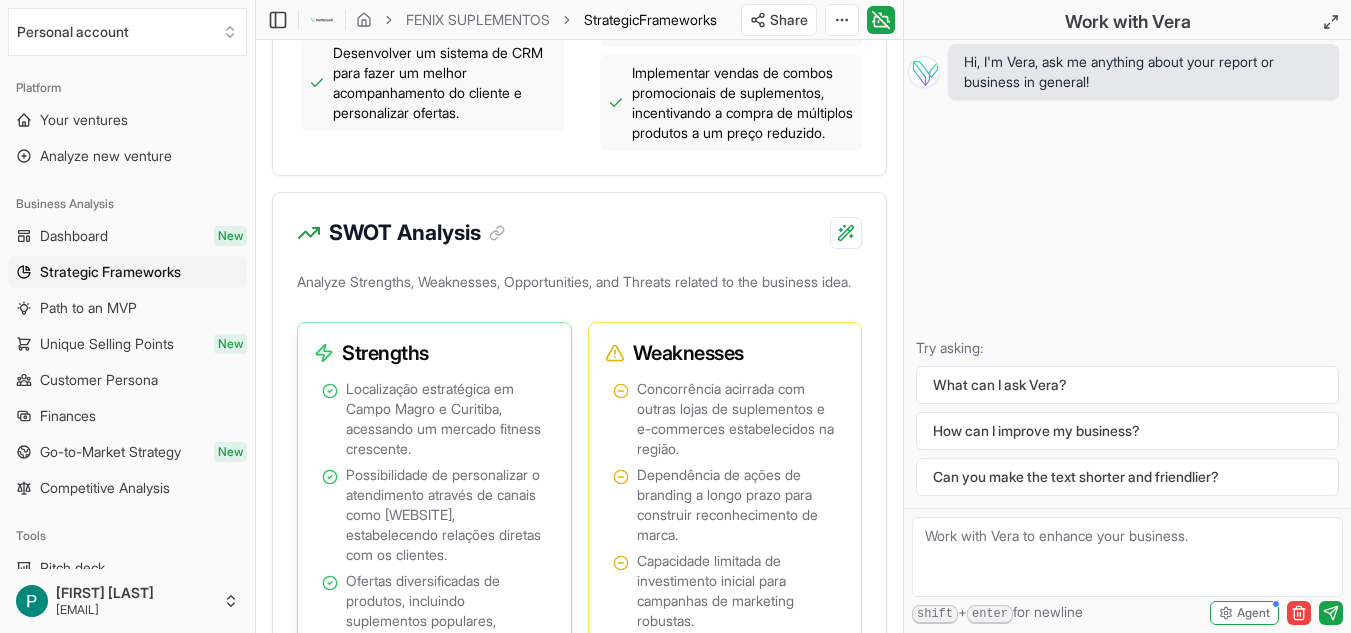 scroll, scrollTop: 1700, scrollLeft: 0, axis: vertical 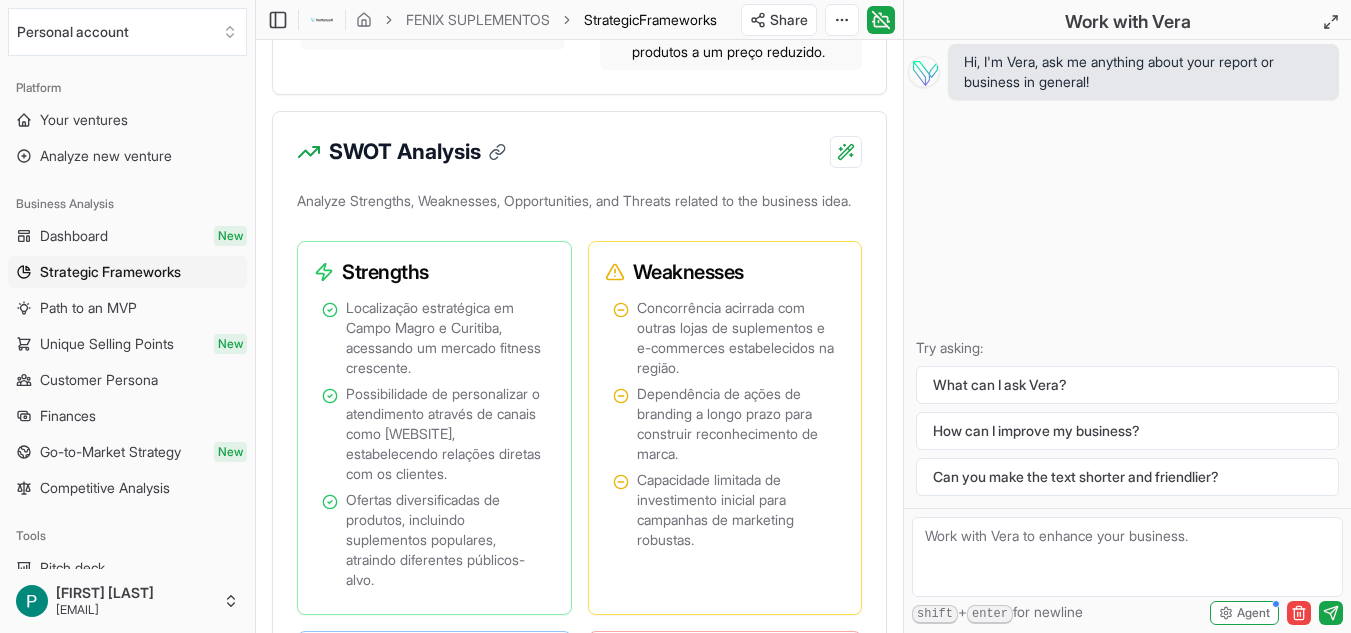 click 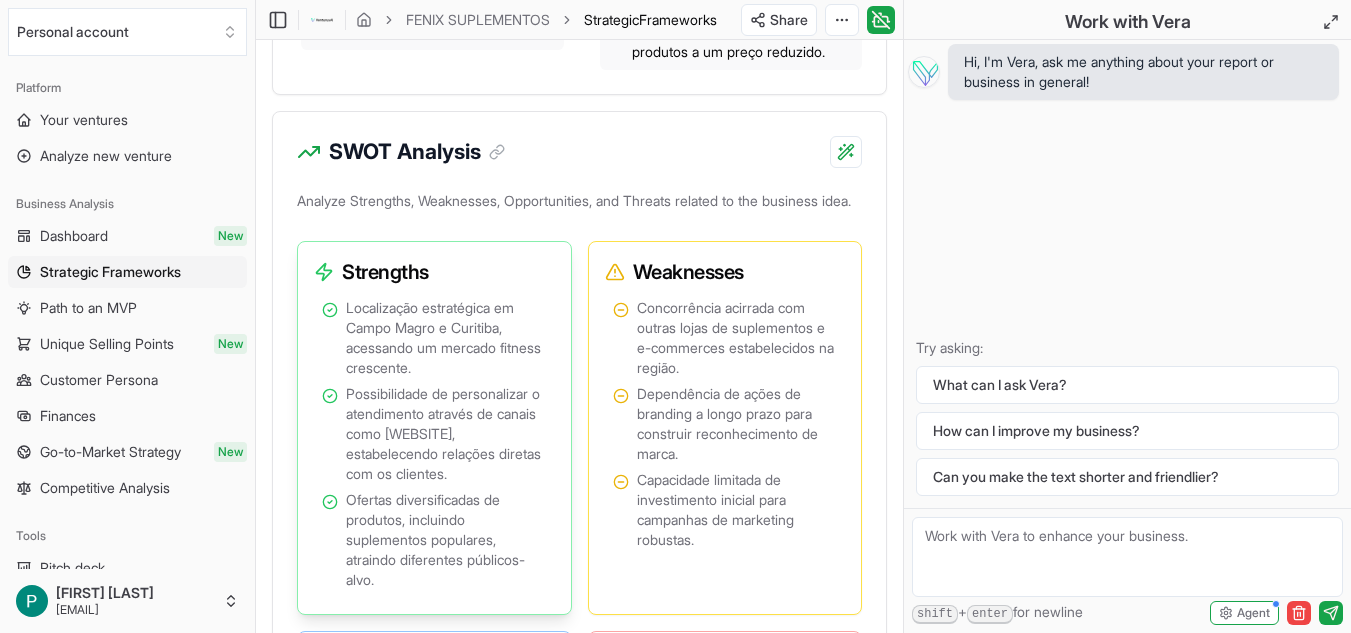 scroll, scrollTop: 1842, scrollLeft: 0, axis: vertical 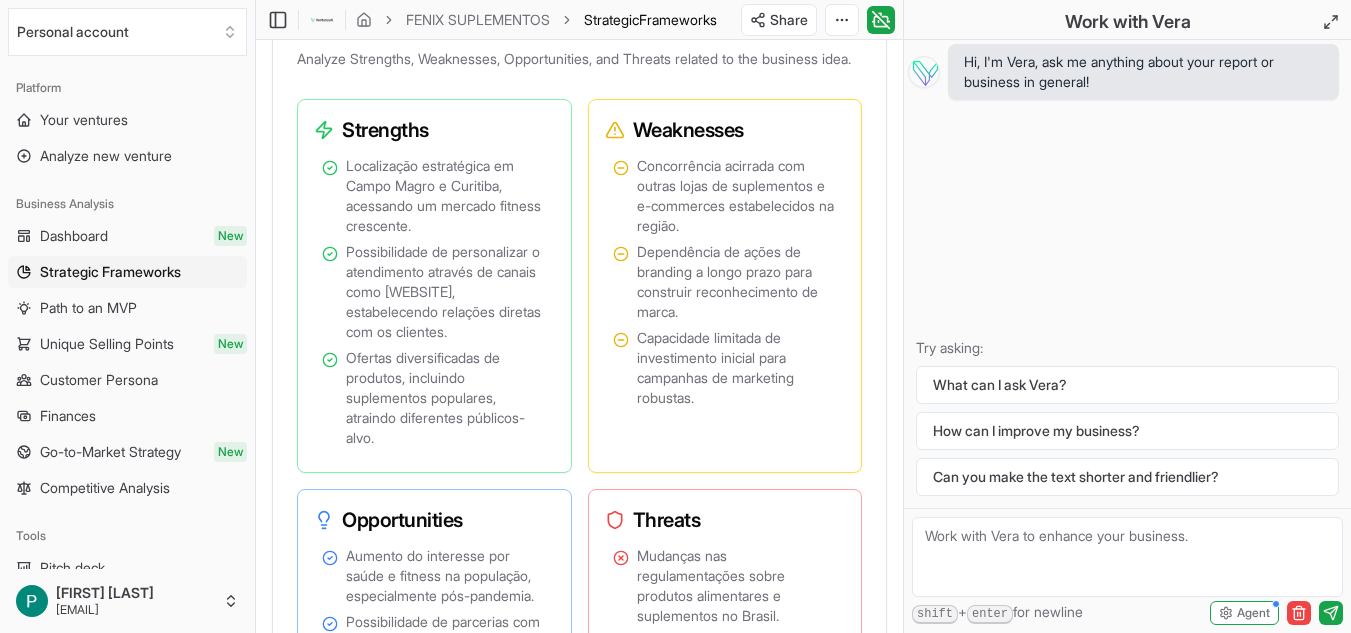 click 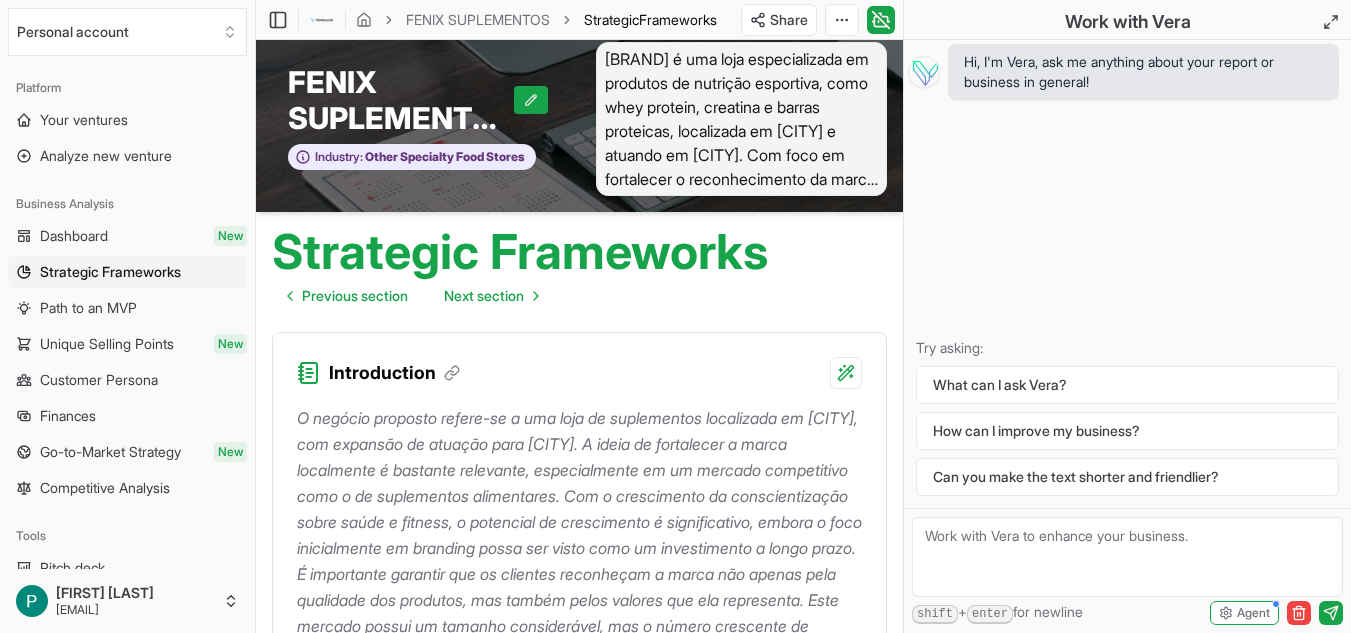 scroll, scrollTop: 0, scrollLeft: 0, axis: both 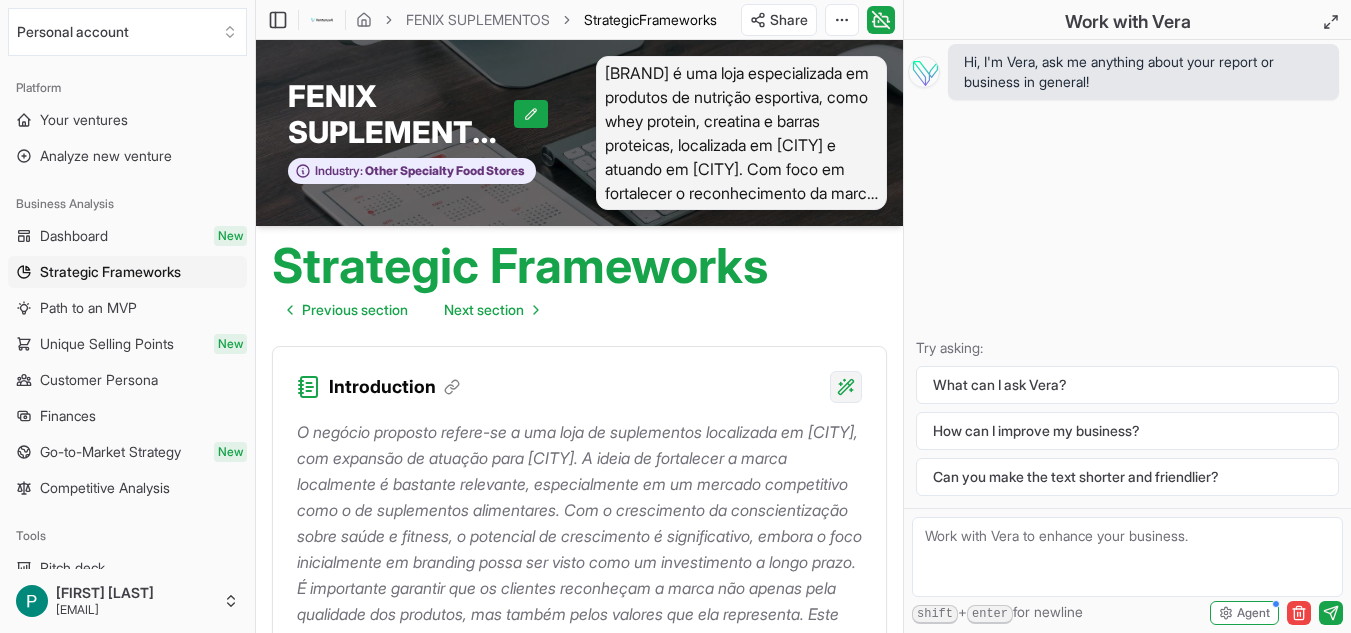 click on "We value your privacy We use cookies to enhance your browsing experience, serve personalized ads or content, and analyze our traffic. By clicking "Accept All", you consent to our use of cookies. Customize    Accept All Customize Consent Preferences   We use cookies to help you navigate efficiently and perform certain functions. You will find detailed information about all cookies under each consent category below. The cookies that are categorized as "Necessary" are stored on your browser as they are essential for enabling the basic functionalities of the site. ...  Show more Necessary Always Active Necessary cookies are required to enable the basic features of this site, such as providing secure log-in or adjusting your consent preferences. These cookies do not store any personally identifiable data. Cookie cookieyes-consent Duration 1 year Description Cookie __cf_bm Duration 1 hour Description This cookie, set by Cloudflare, is used to support Cloudflare Bot Management.  Cookie _cfuvid Duration session lidc" at bounding box center [675, 316] 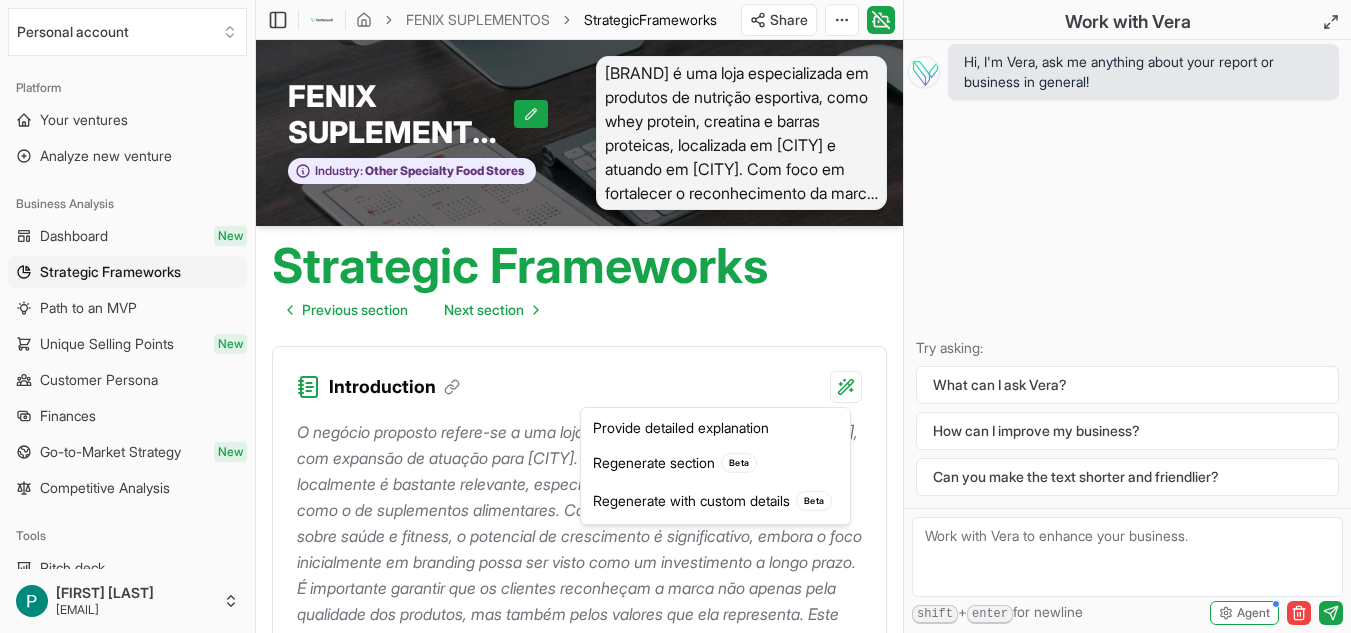 click on "We value your privacy We use cookies to enhance your browsing experience, serve personalized ads or content, and analyze our traffic. By clicking "Accept All", you consent to our use of cookies. Customize    Accept All Customize Consent Preferences   We use cookies to help you navigate efficiently and perform certain functions. You will find detailed information about all cookies under each consent category below. The cookies that are categorized as "Necessary" are stored on your browser as they are essential for enabling the basic functionalities of the site. ...  Show more Necessary Always Active Necessary cookies are required to enable the basic features of this site, such as providing secure log-in or adjusting your consent preferences. These cookies do not store any personally identifiable data. Cookie cookieyes-consent Duration 1 year Description Cookie __cf_bm Duration 1 hour Description This cookie, set by Cloudflare, is used to support Cloudflare Bot Management.  Cookie _cfuvid Duration session lidc" at bounding box center [675, 316] 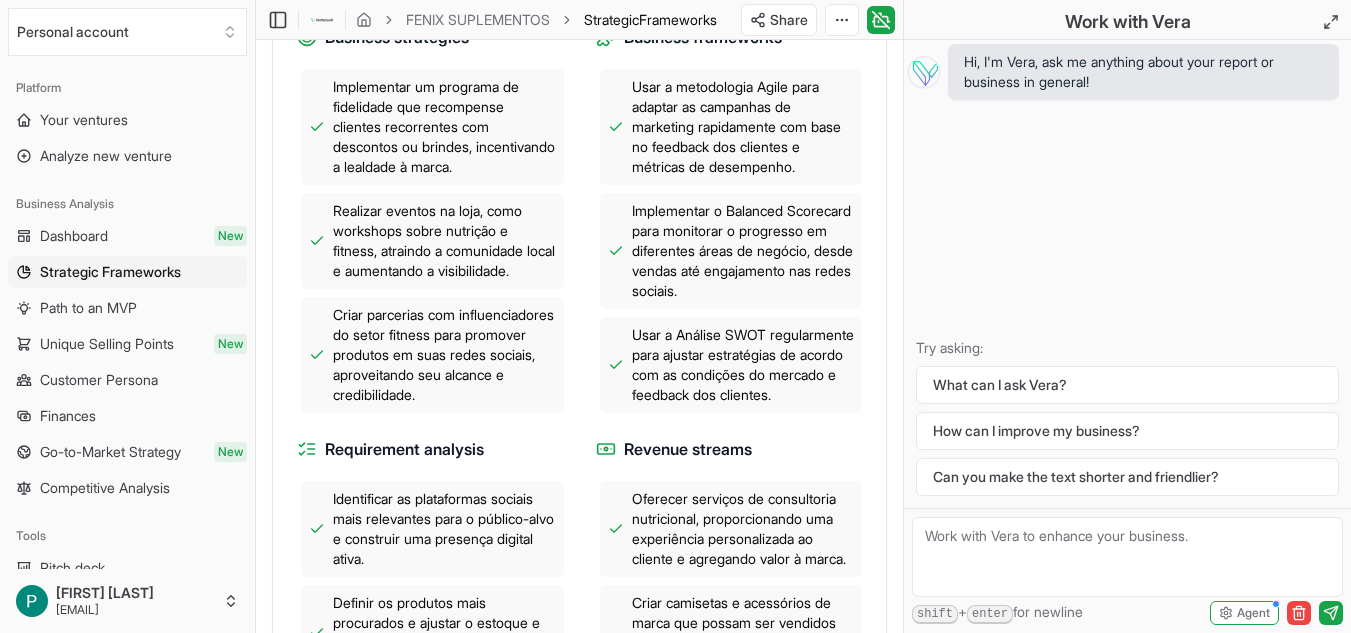 scroll, scrollTop: 1000, scrollLeft: 0, axis: vertical 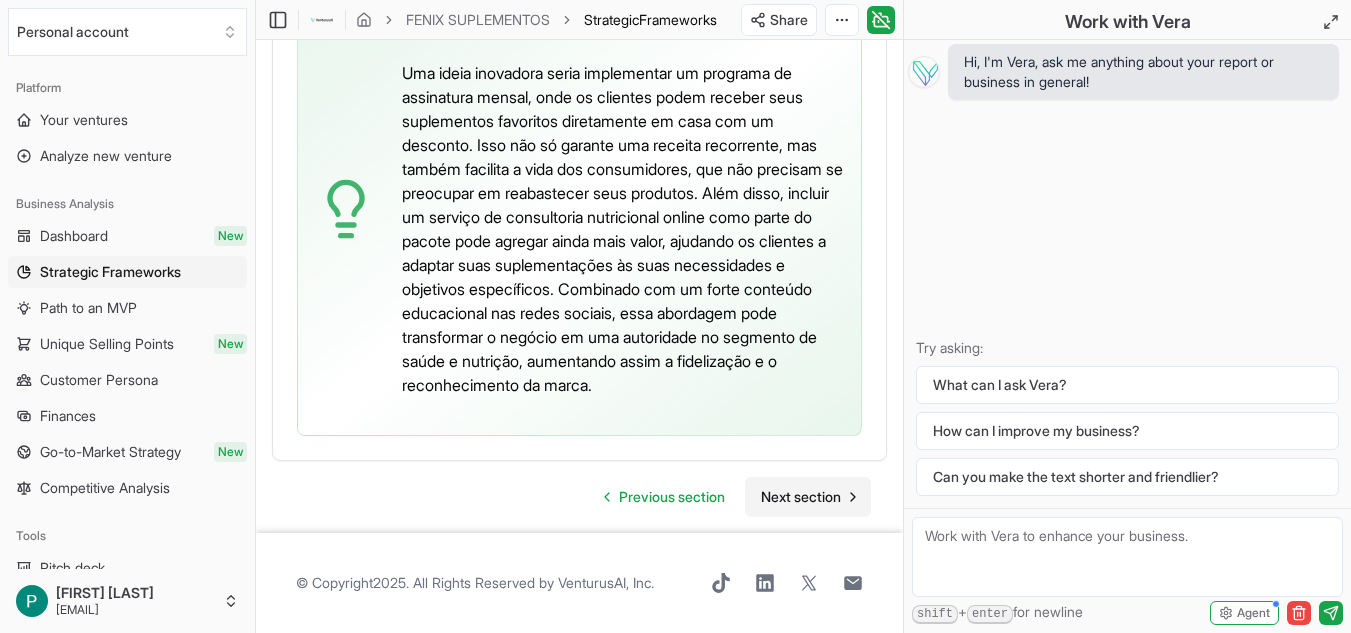 click on "Next section" at bounding box center [801, 497] 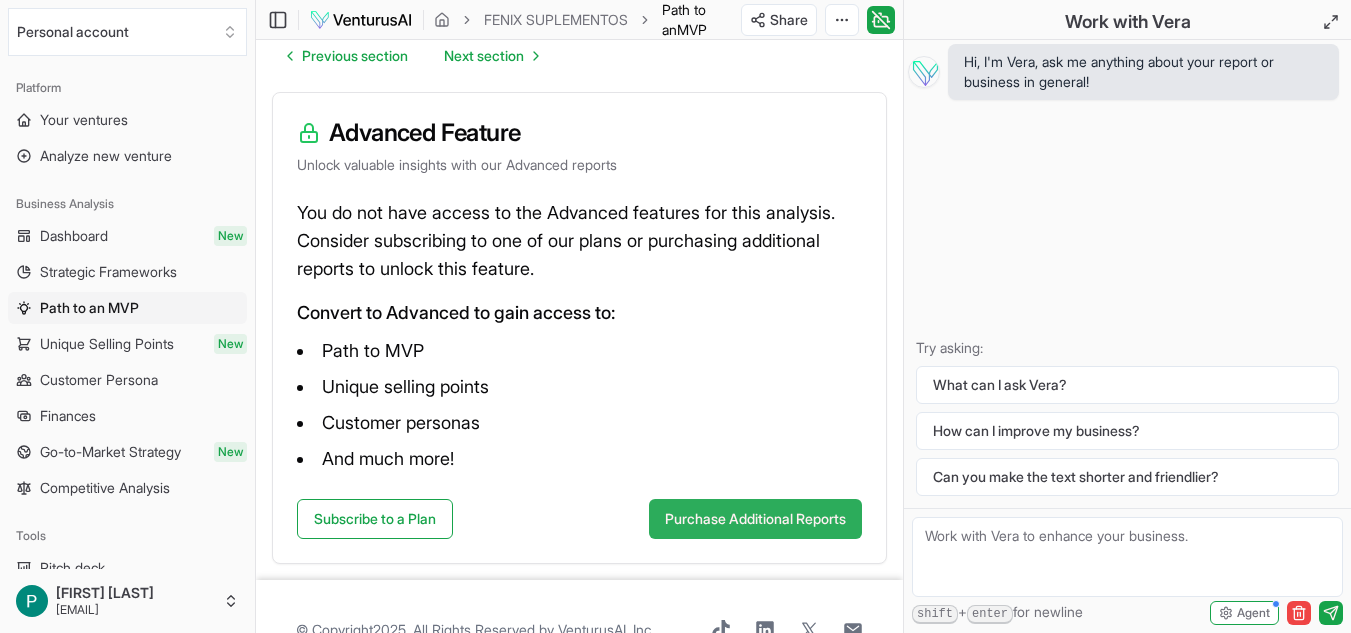 scroll, scrollTop: 301, scrollLeft: 0, axis: vertical 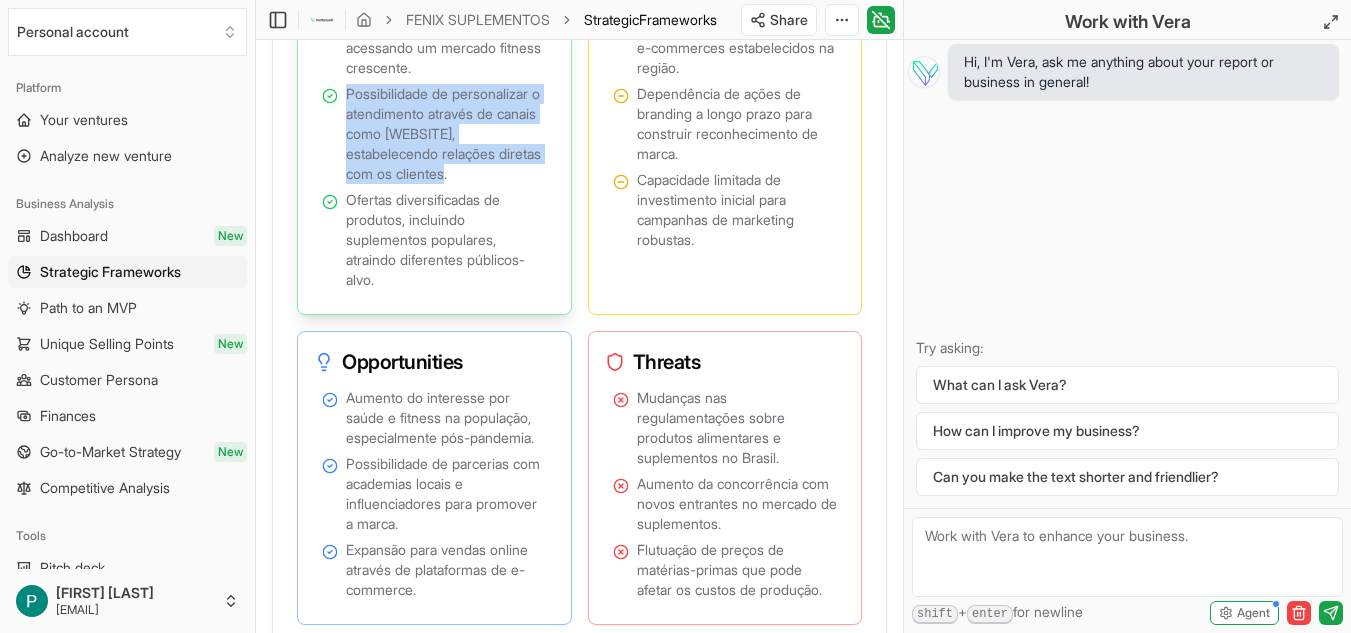 drag, startPoint x: 512, startPoint y: 275, endPoint x: 346, endPoint y: 207, distance: 179.38785 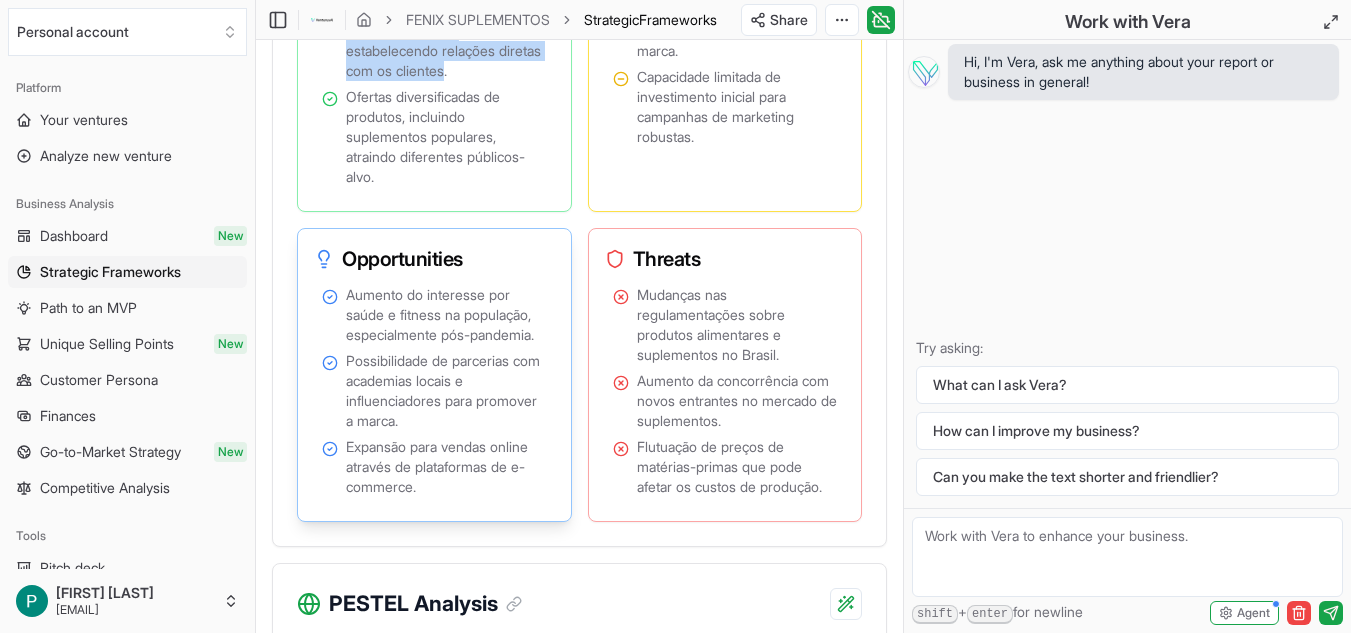 scroll, scrollTop: 2000, scrollLeft: 0, axis: vertical 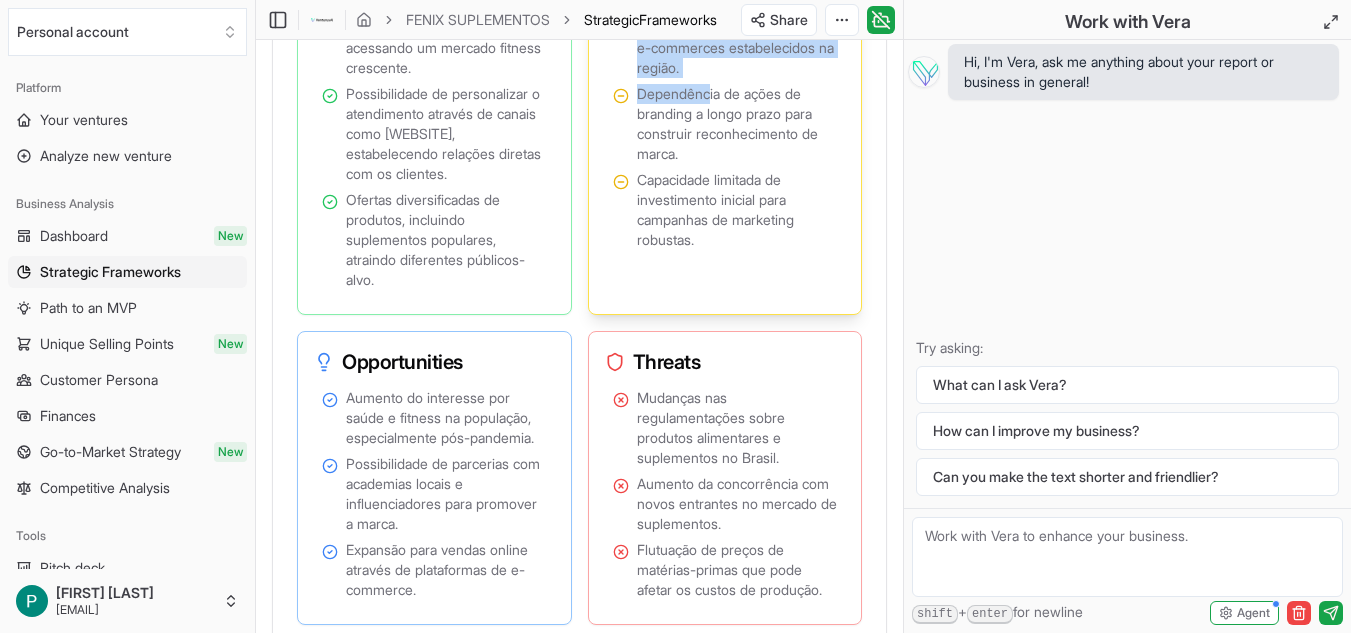 drag, startPoint x: 713, startPoint y: 187, endPoint x: 634, endPoint y: 118, distance: 104.89042 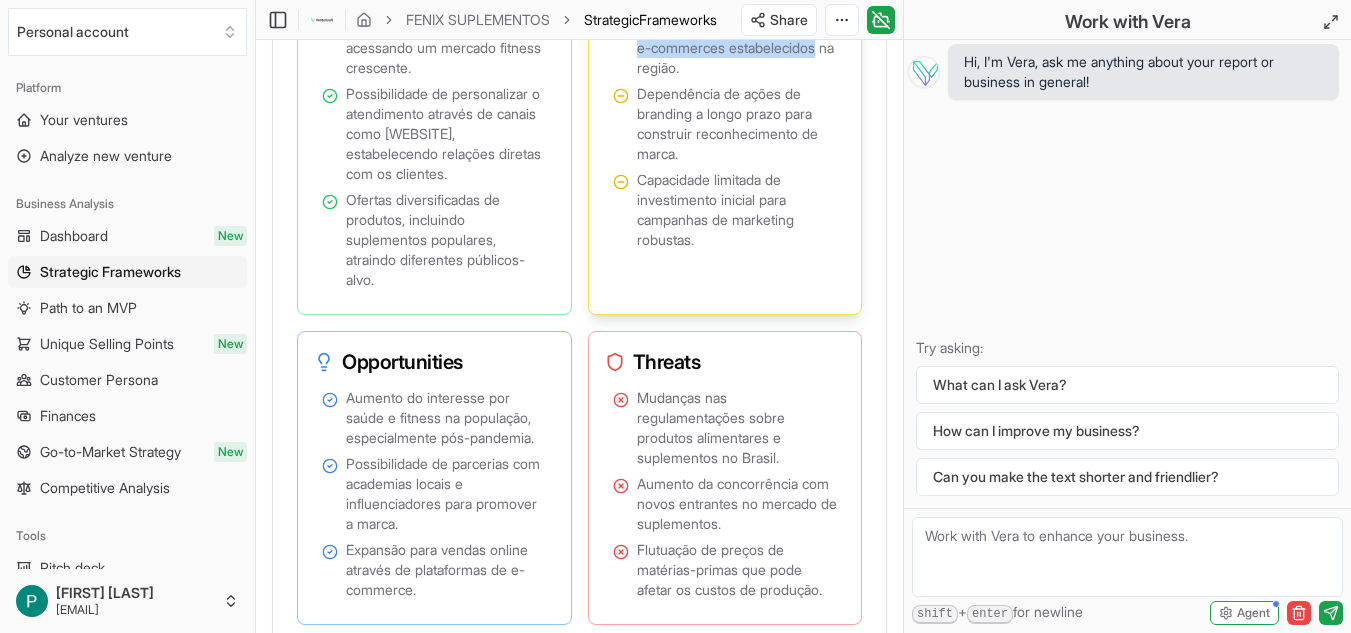 drag, startPoint x: 835, startPoint y: 156, endPoint x: 637, endPoint y: 123, distance: 200.73117 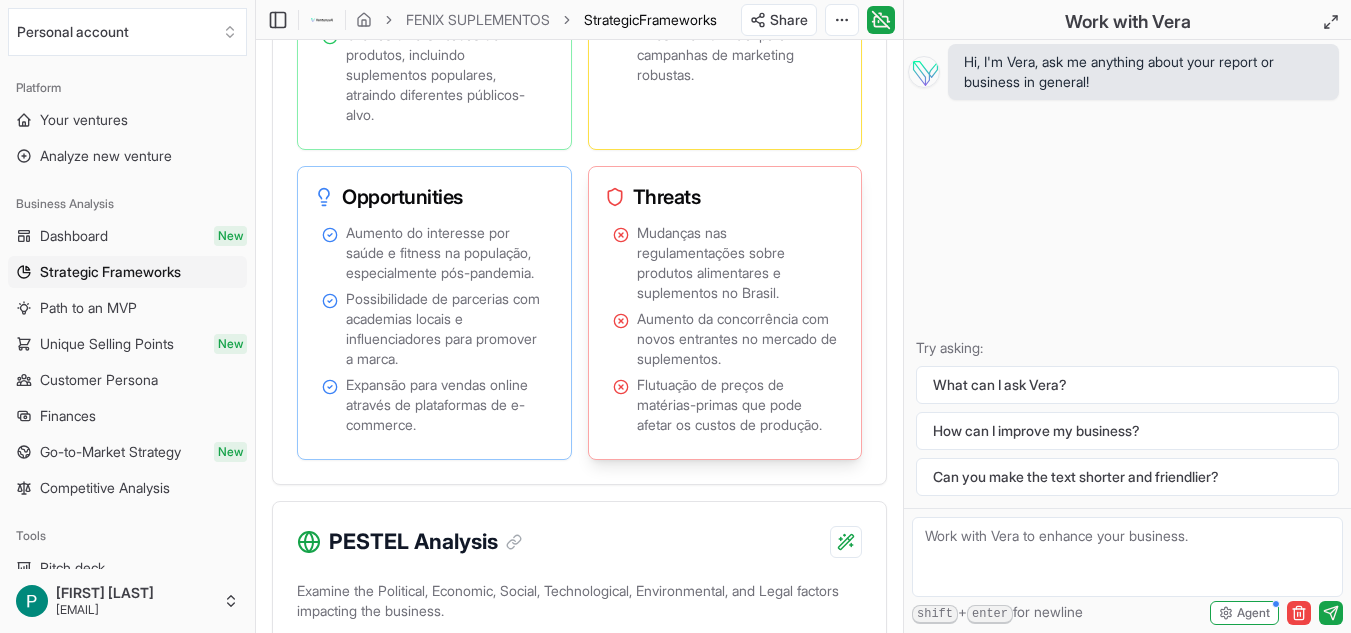 scroll, scrollTop: 2200, scrollLeft: 0, axis: vertical 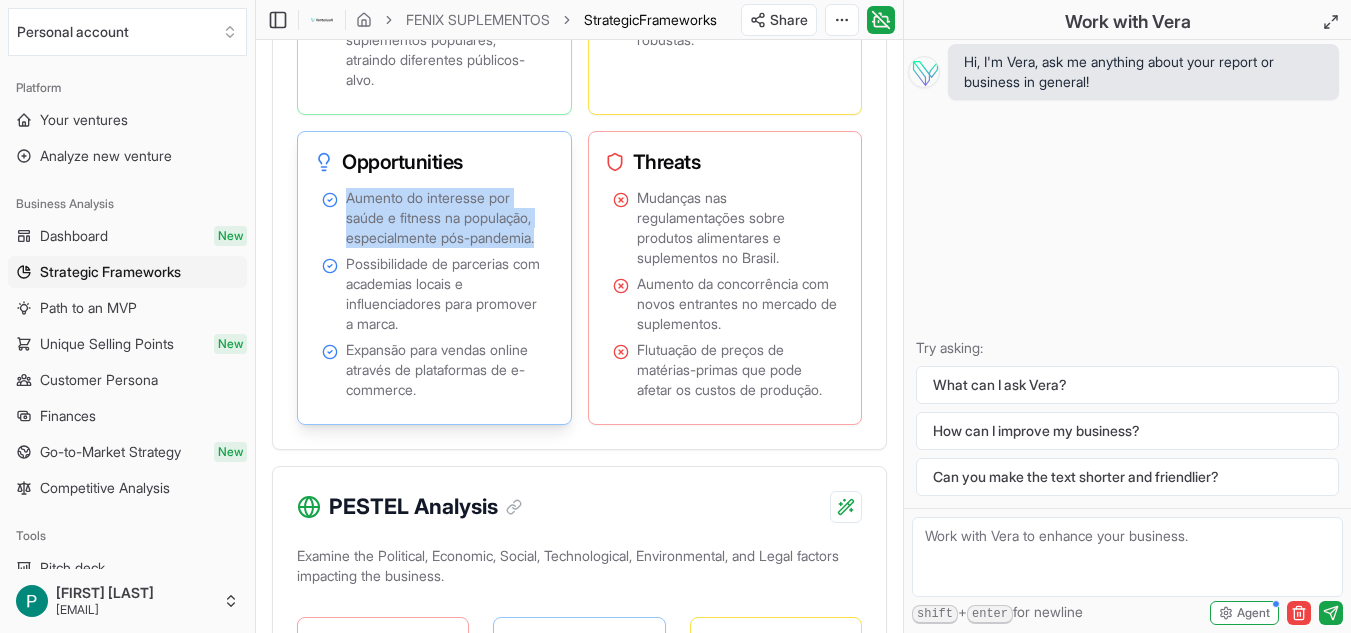 drag, startPoint x: 349, startPoint y: 303, endPoint x: 546, endPoint y: 346, distance: 201.63829 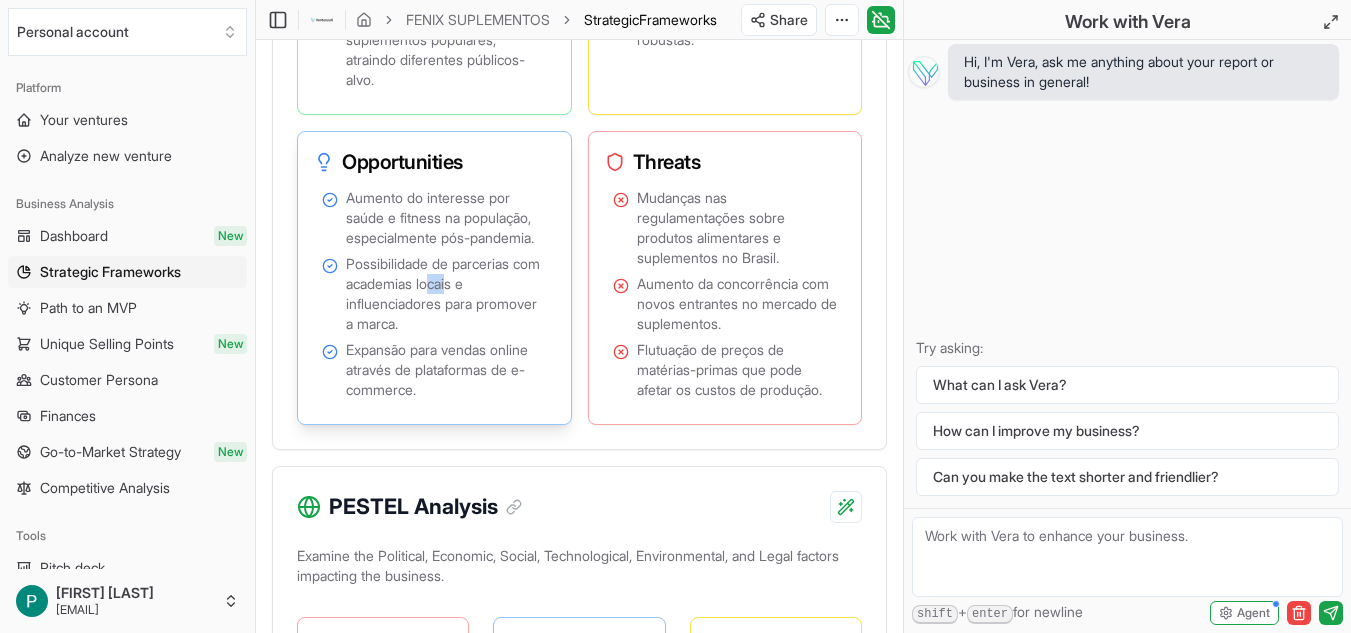 drag, startPoint x: 486, startPoint y: 391, endPoint x: 469, endPoint y: 392, distance: 17.029387 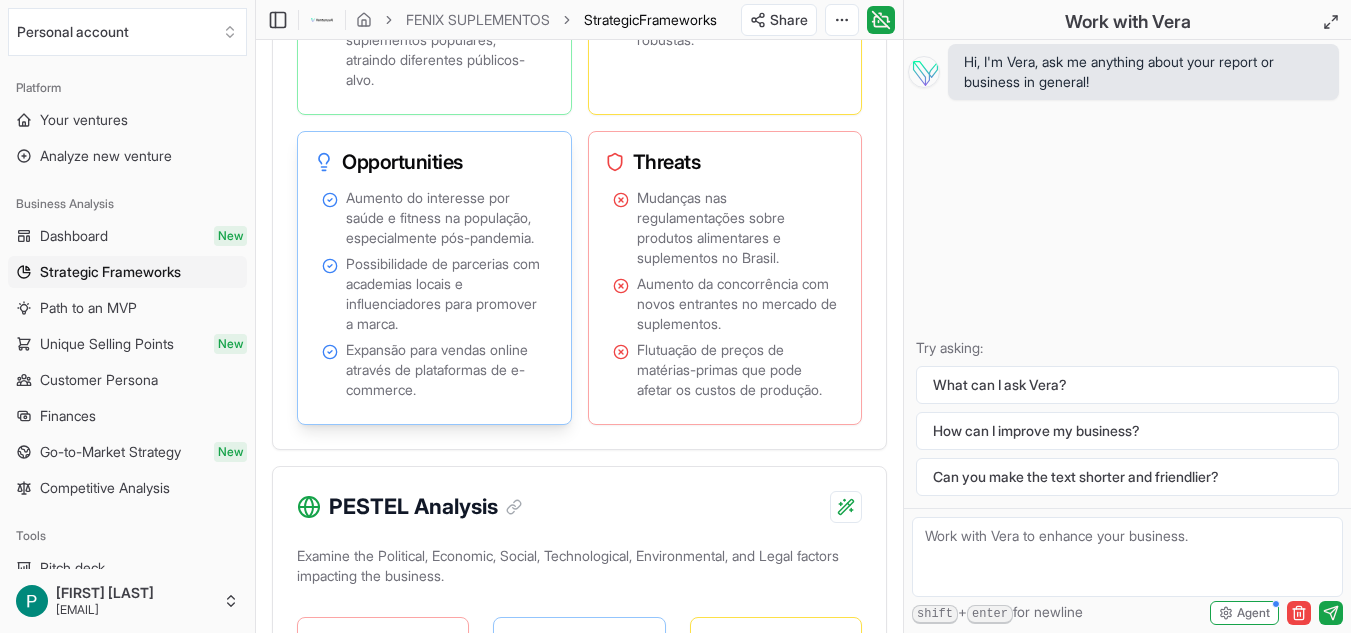click on "Possibilidade de parcerias com academias locais e influenciadores para promover a marca." at bounding box center (446, 294) 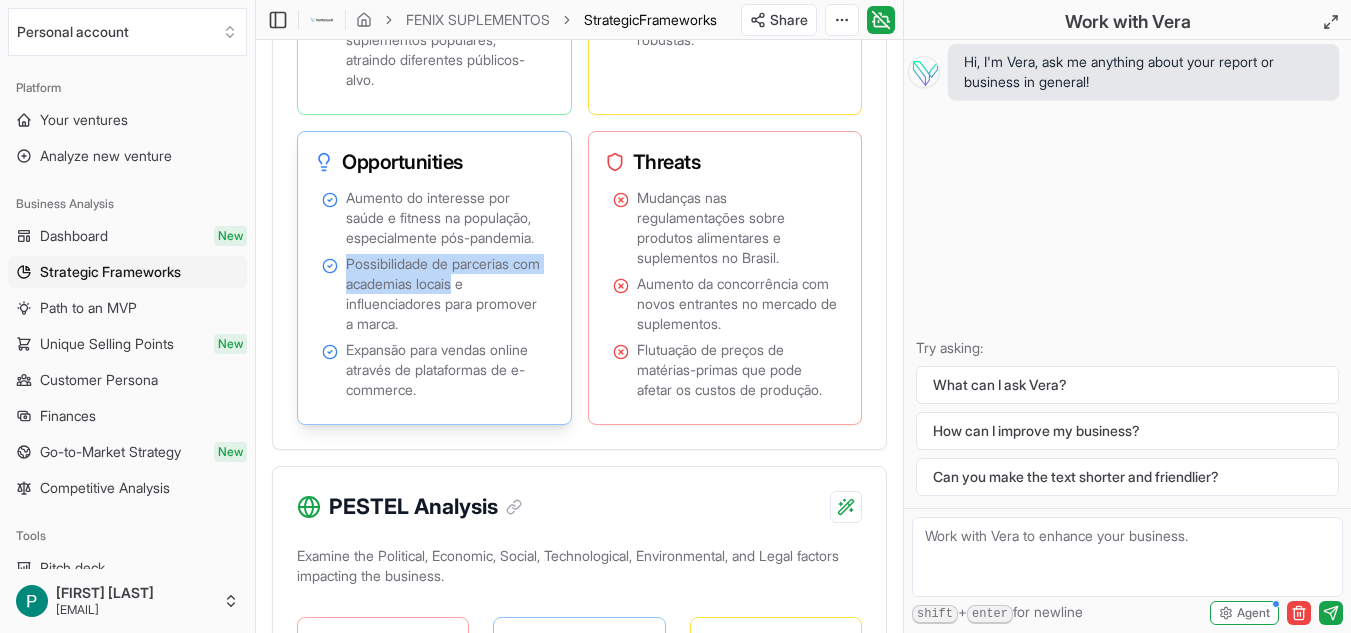 drag, startPoint x: 492, startPoint y: 393, endPoint x: 346, endPoint y: 373, distance: 147.3635 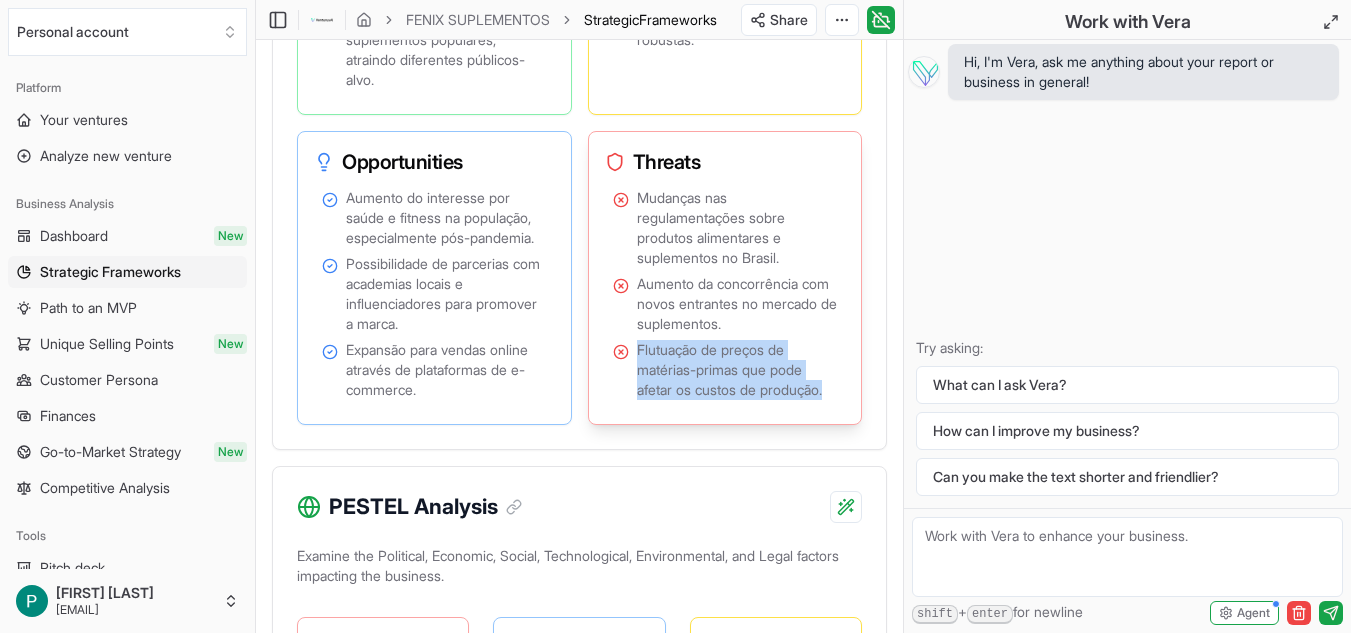 drag, startPoint x: 836, startPoint y: 504, endPoint x: 638, endPoint y: 462, distance: 202.40553 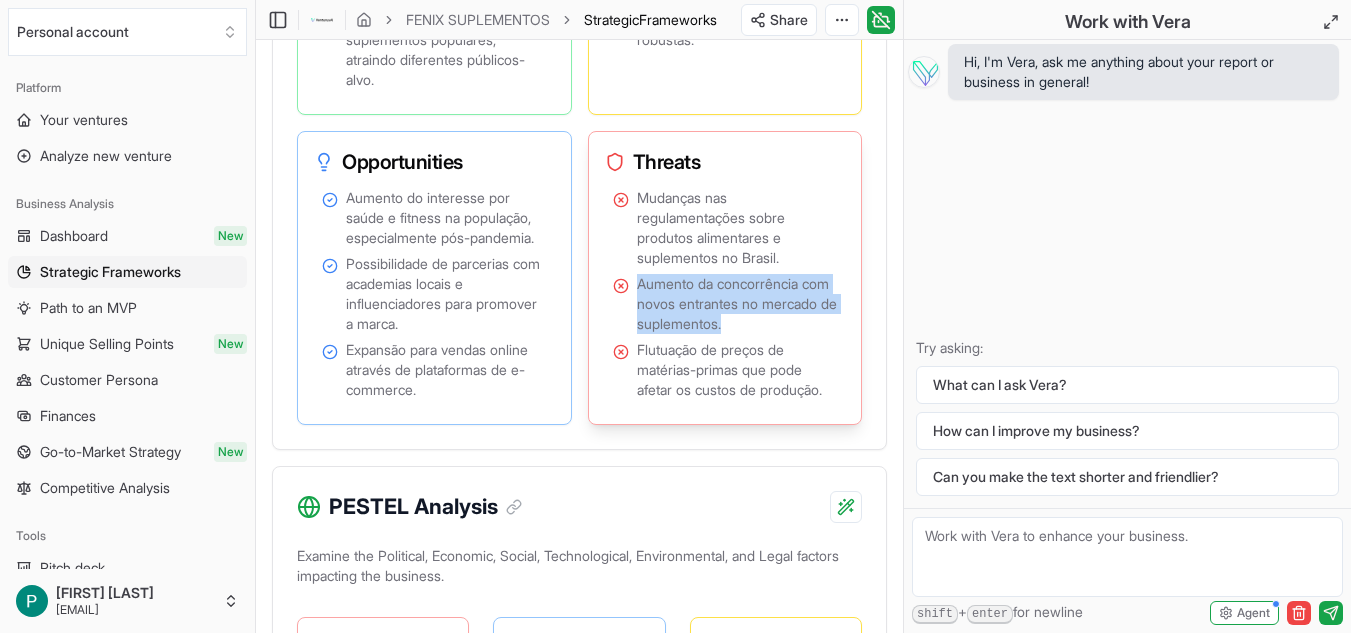 drag, startPoint x: 808, startPoint y: 429, endPoint x: 639, endPoint y: 394, distance: 172.58621 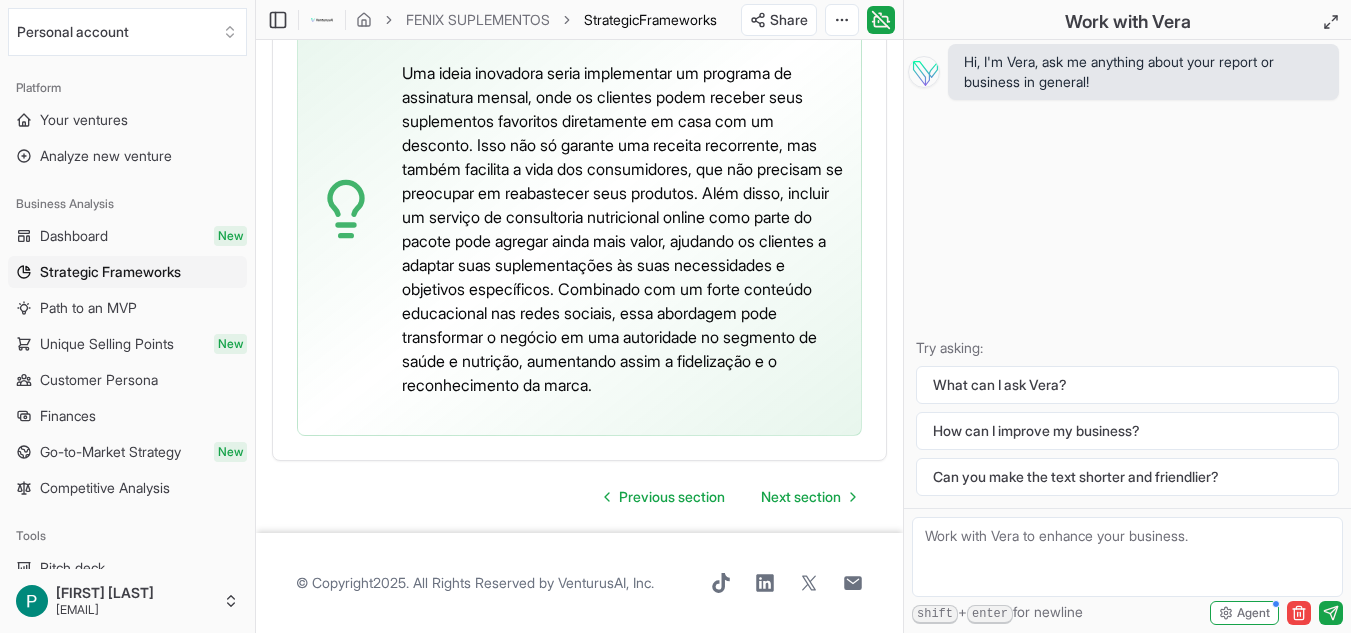 scroll, scrollTop: 6263, scrollLeft: 0, axis: vertical 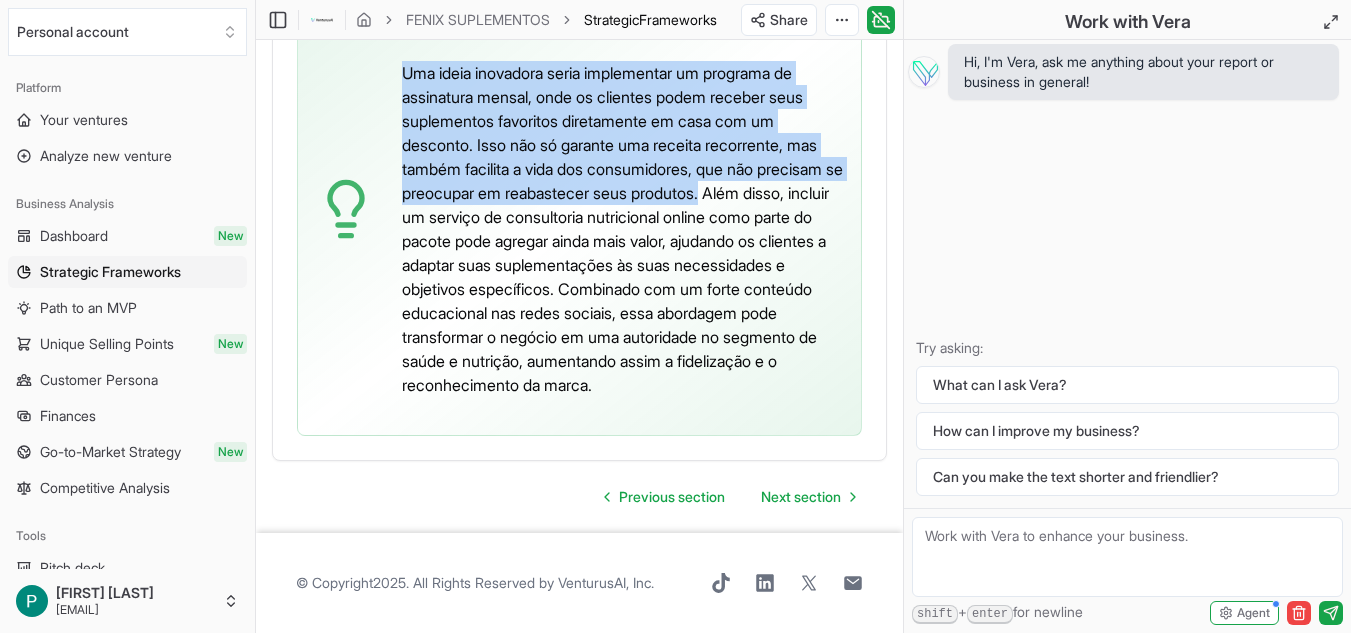 drag, startPoint x: 399, startPoint y: 171, endPoint x: 826, endPoint y: 296, distance: 444.92023 